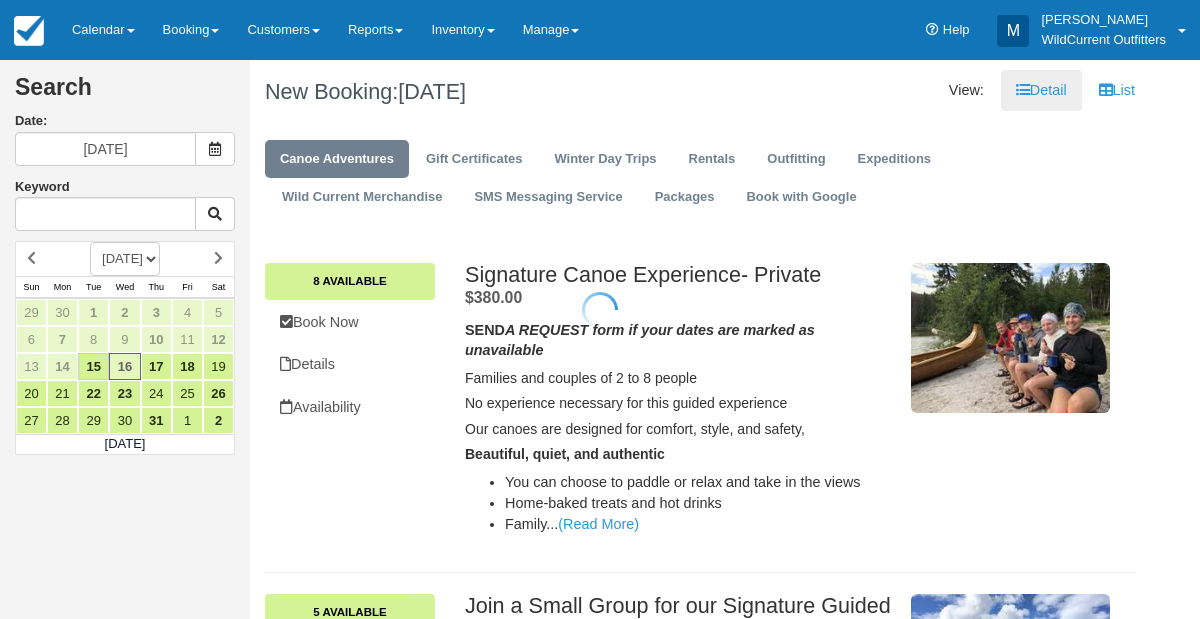 scroll, scrollTop: 0, scrollLeft: 0, axis: both 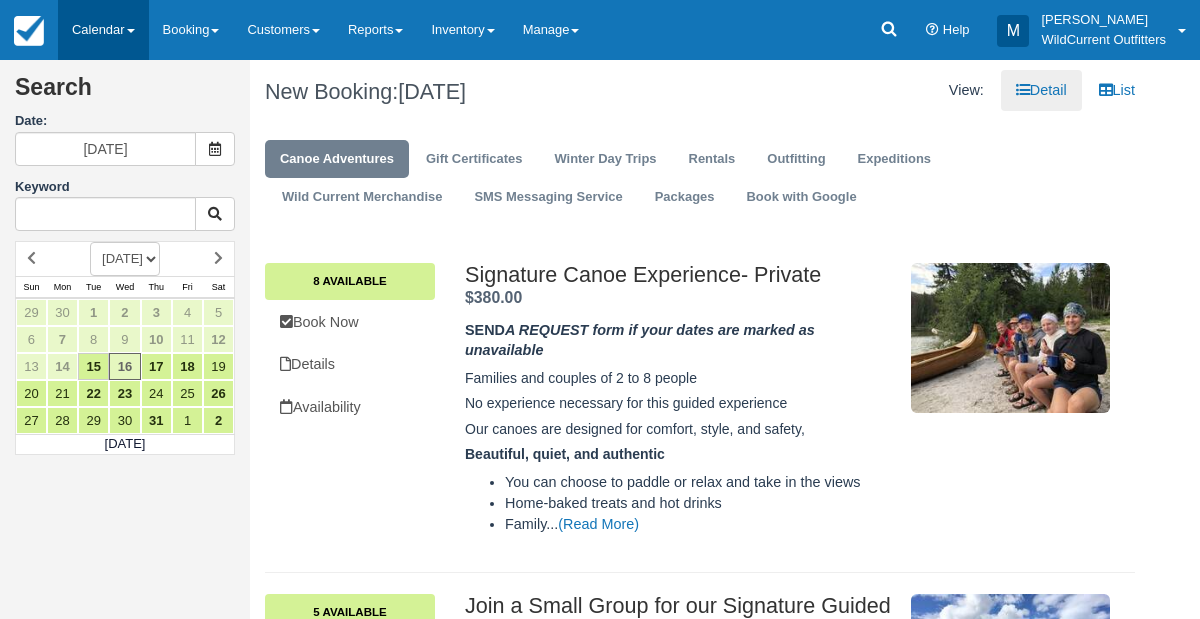 click on "Calendar" at bounding box center [103, 30] 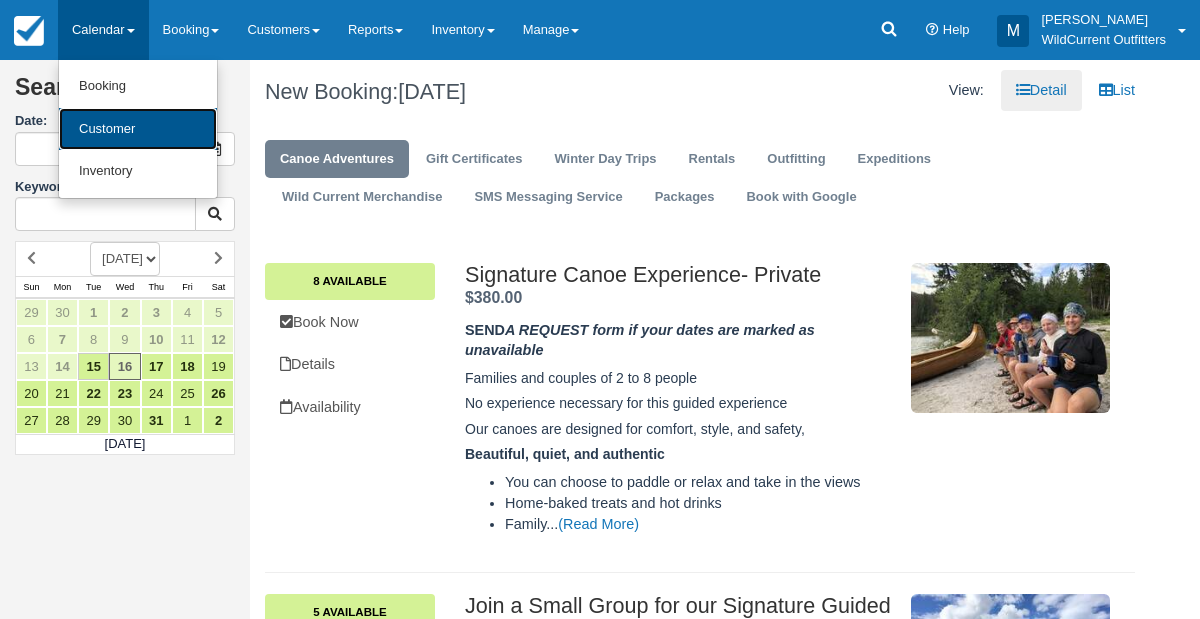click on "Customer" at bounding box center [138, 129] 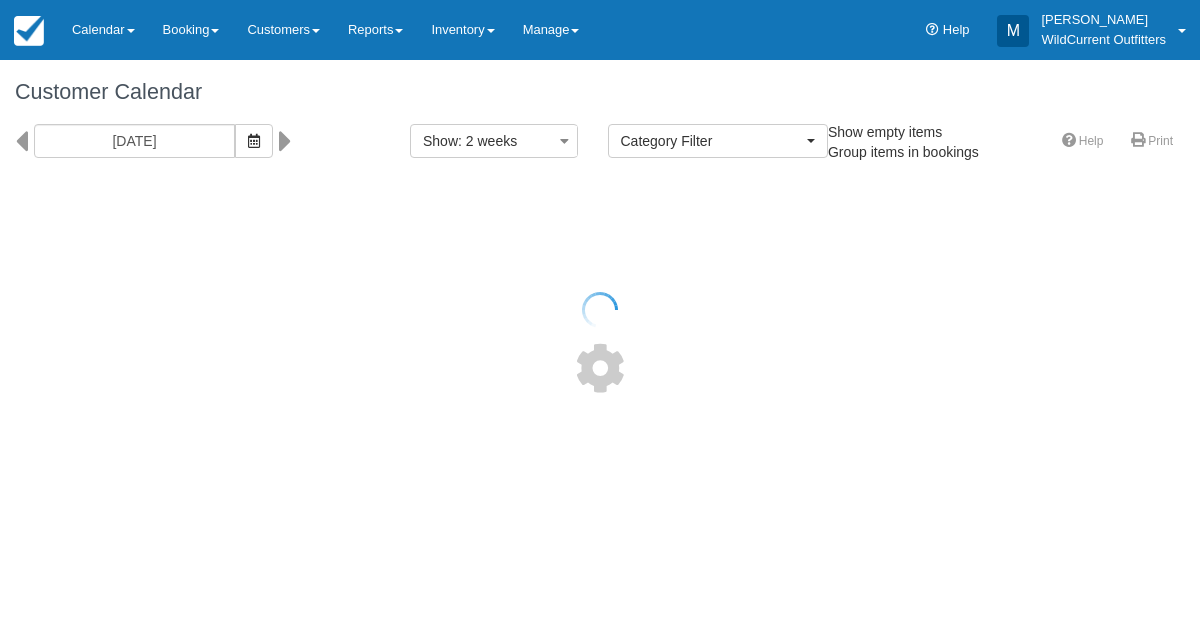 select 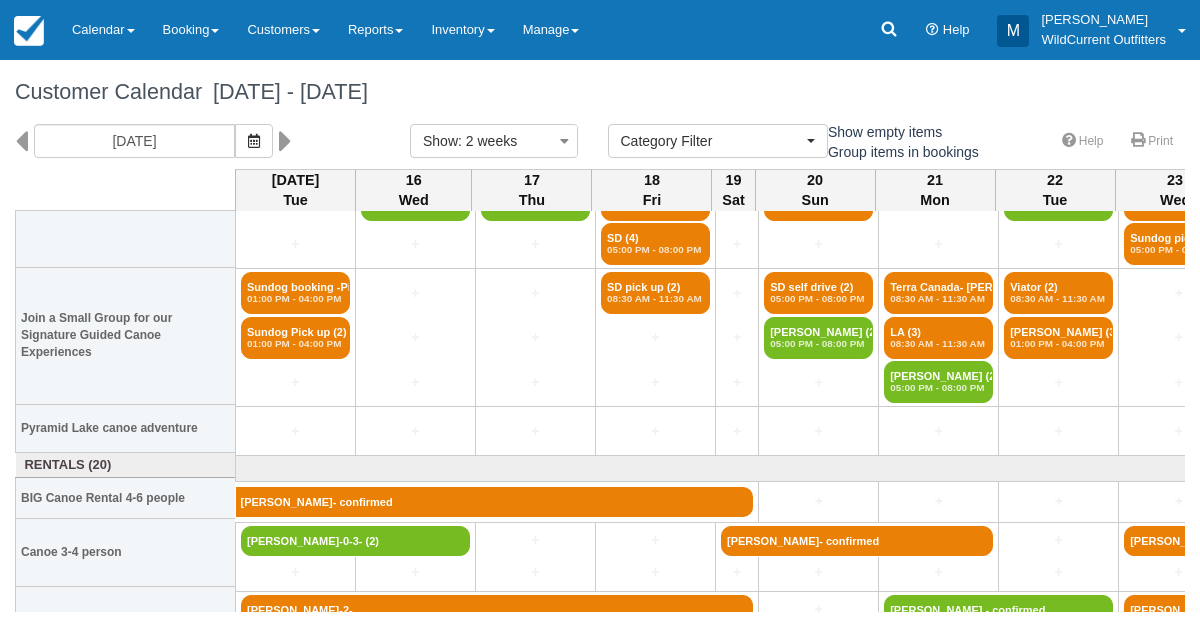 scroll, scrollTop: 0, scrollLeft: 0, axis: both 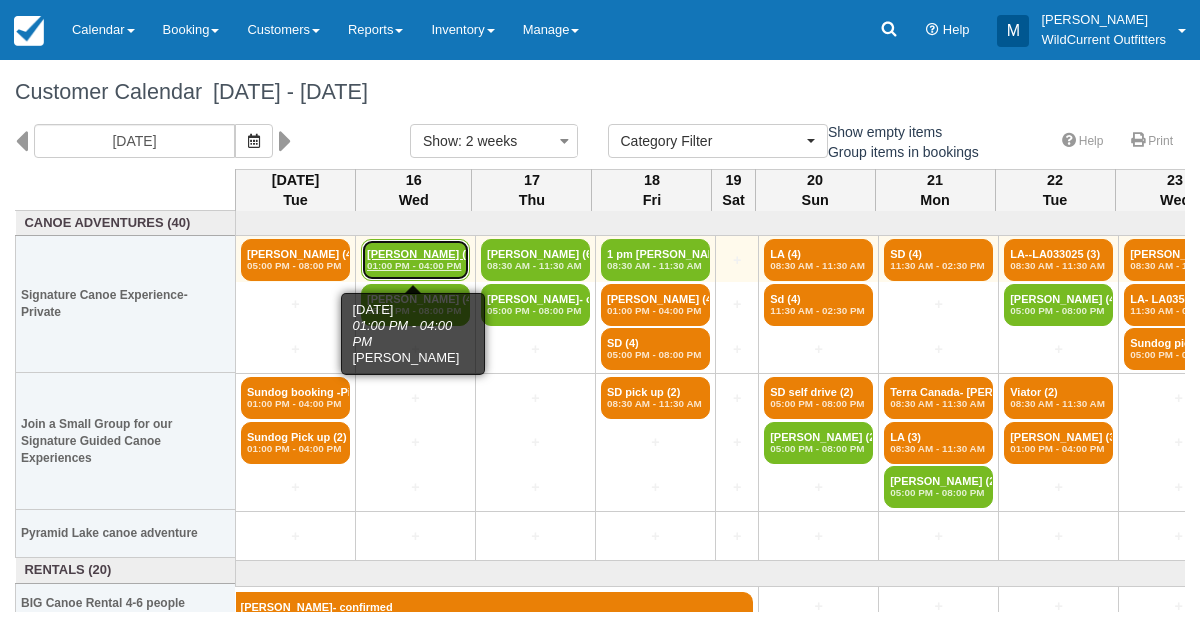 click on "[PERSON_NAME] (4)  01:00 PM - 04:00 PM" at bounding box center [415, 260] 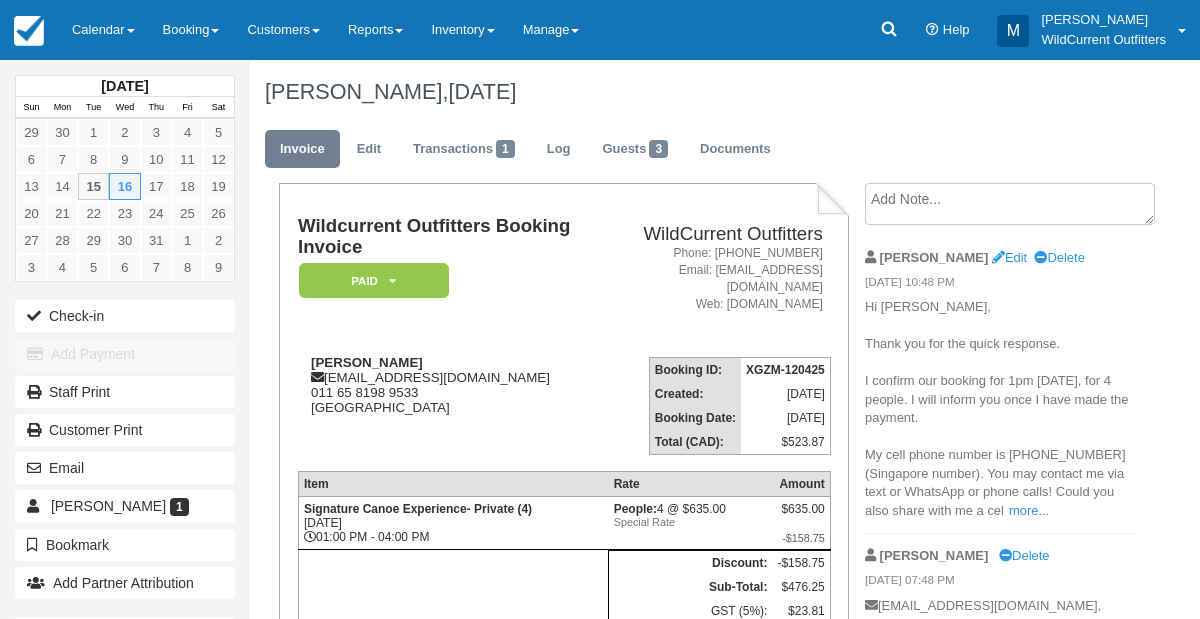 scroll, scrollTop: 0, scrollLeft: 0, axis: both 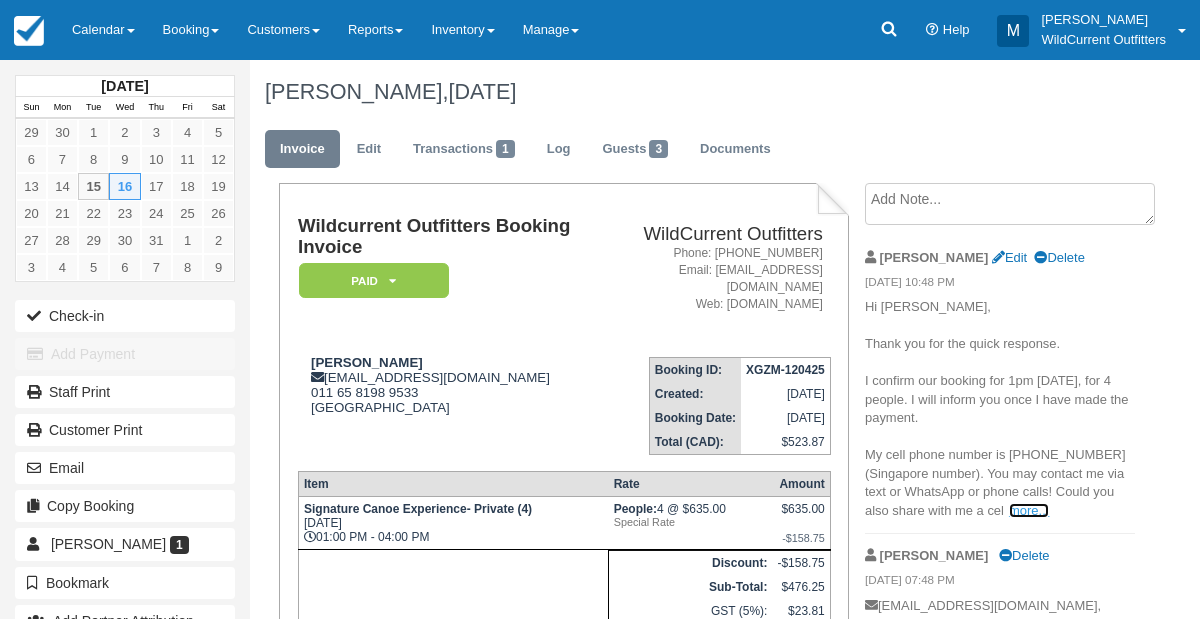 click on "more..." at bounding box center (1029, 510) 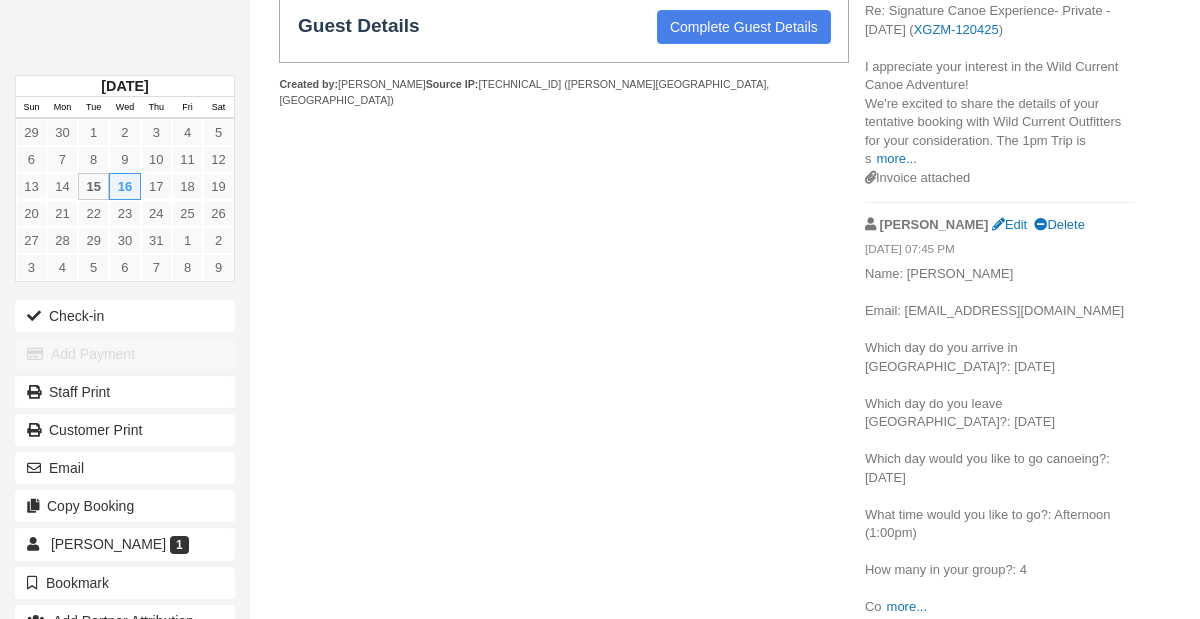 scroll, scrollTop: 771, scrollLeft: 0, axis: vertical 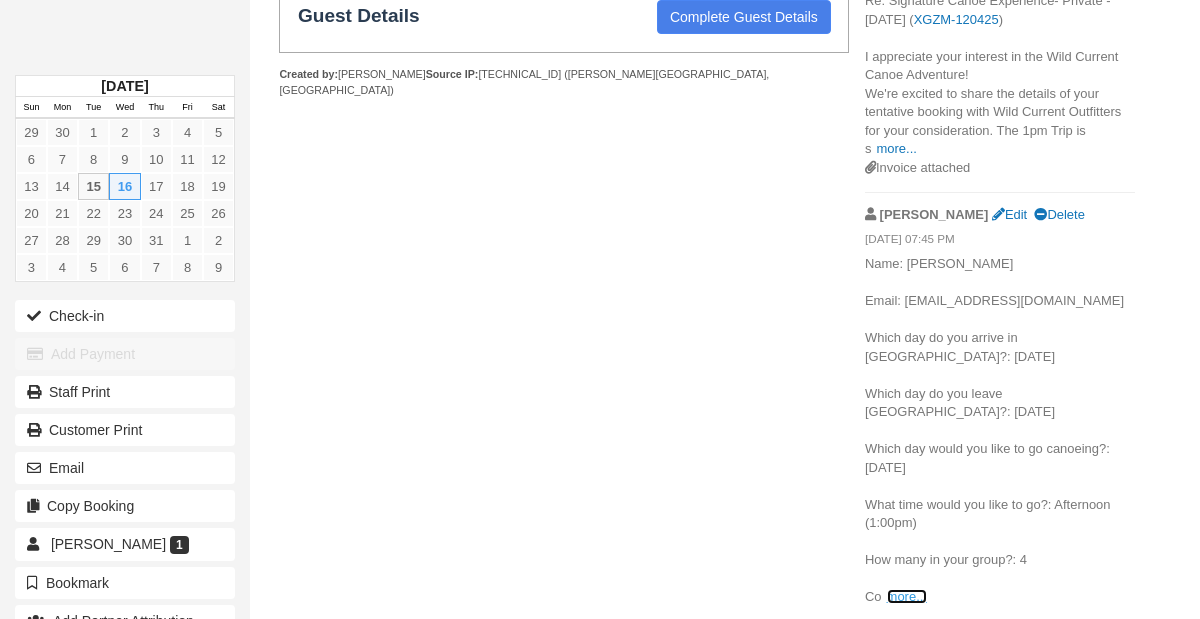 click on "more..." at bounding box center [907, 596] 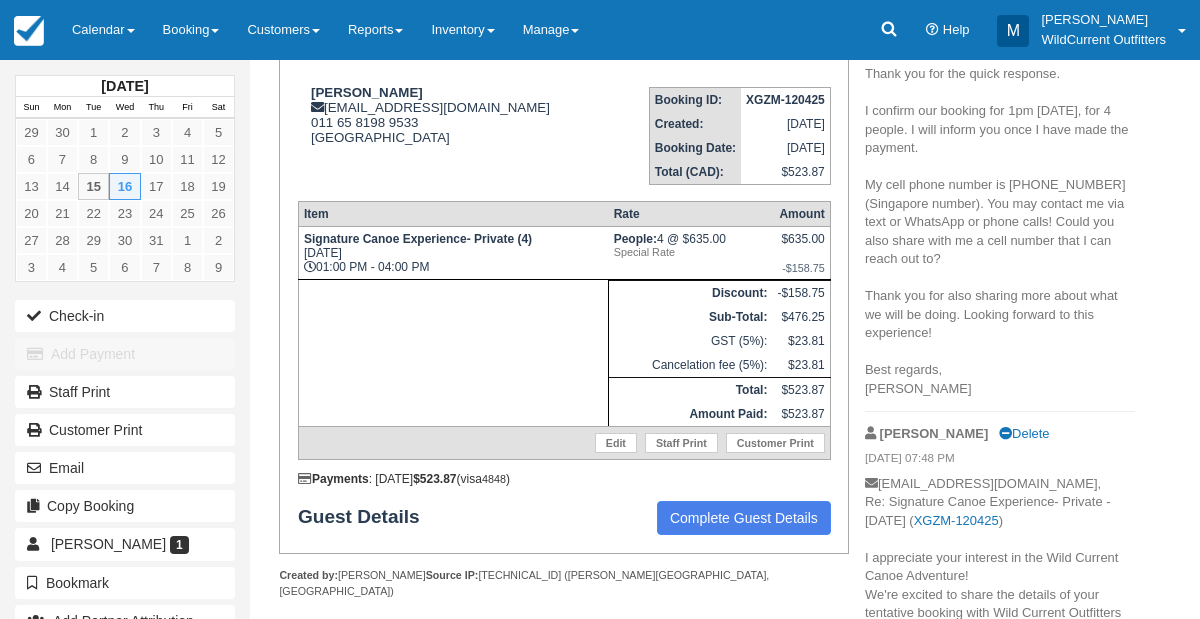 scroll, scrollTop: 264, scrollLeft: 0, axis: vertical 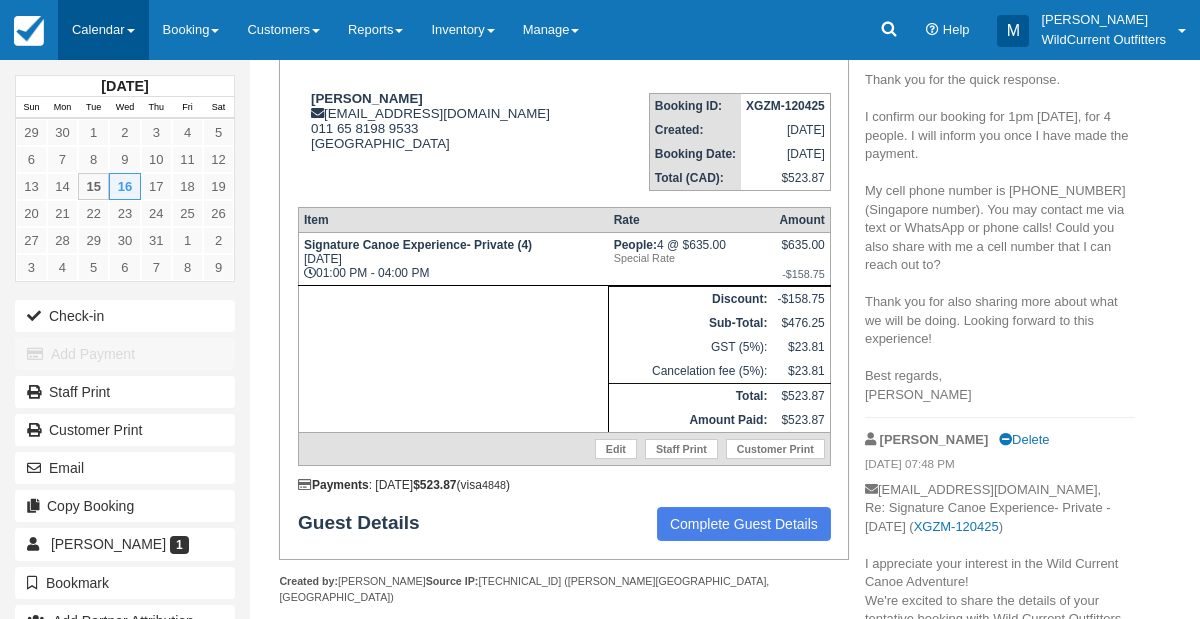 click on "Calendar" at bounding box center [103, 30] 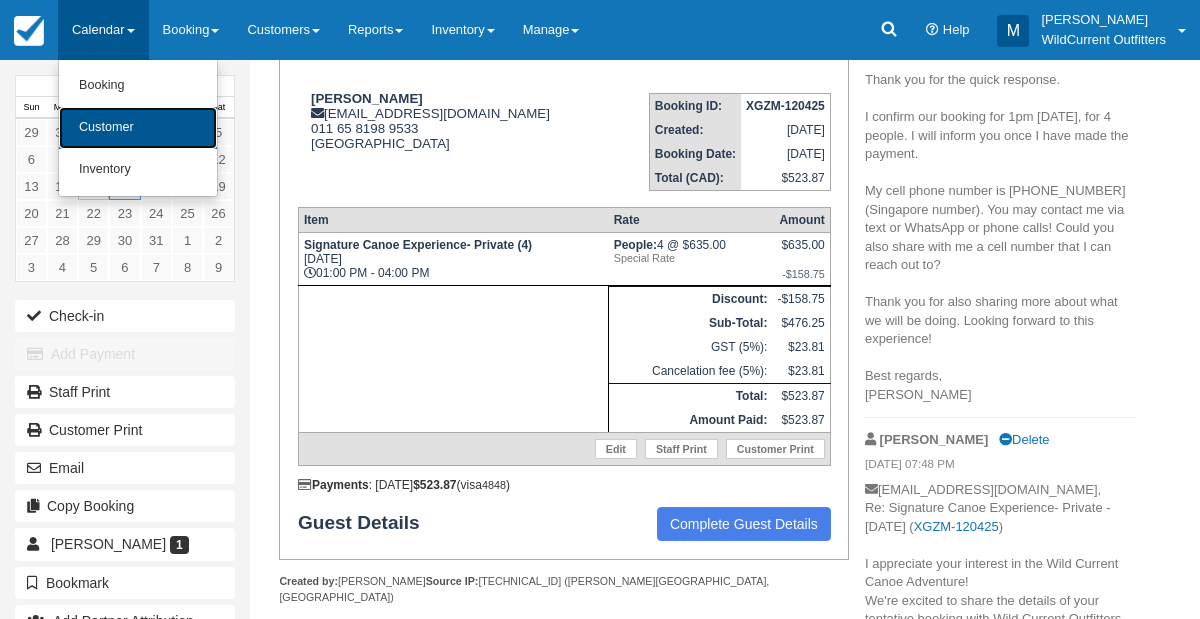 click on "Customer" at bounding box center [138, 128] 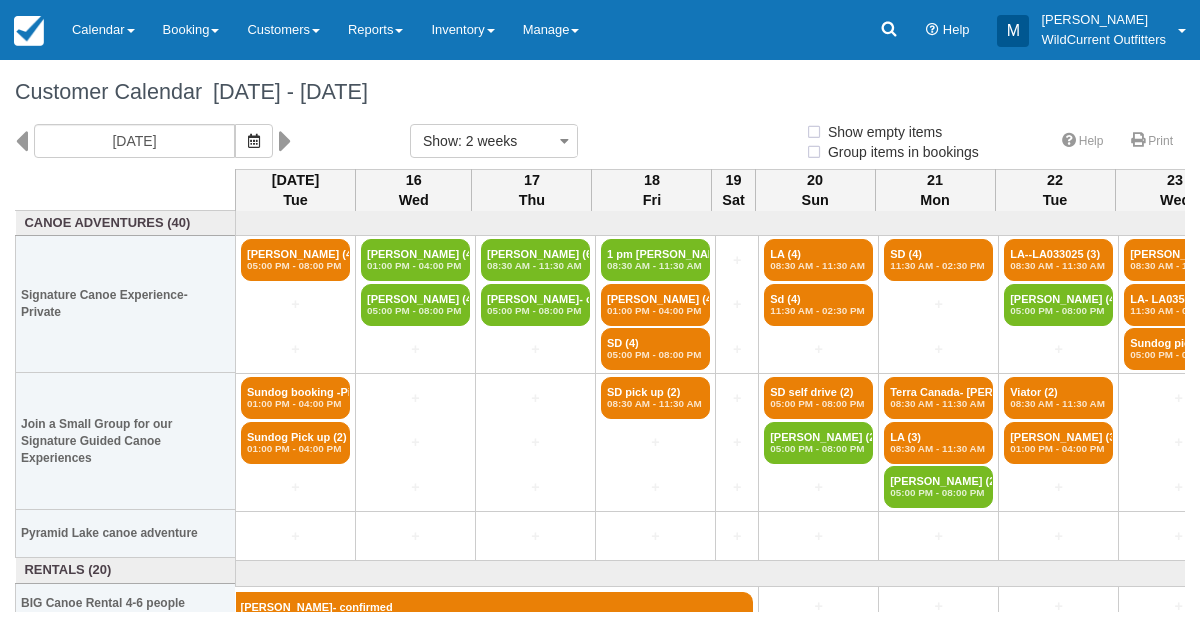 select 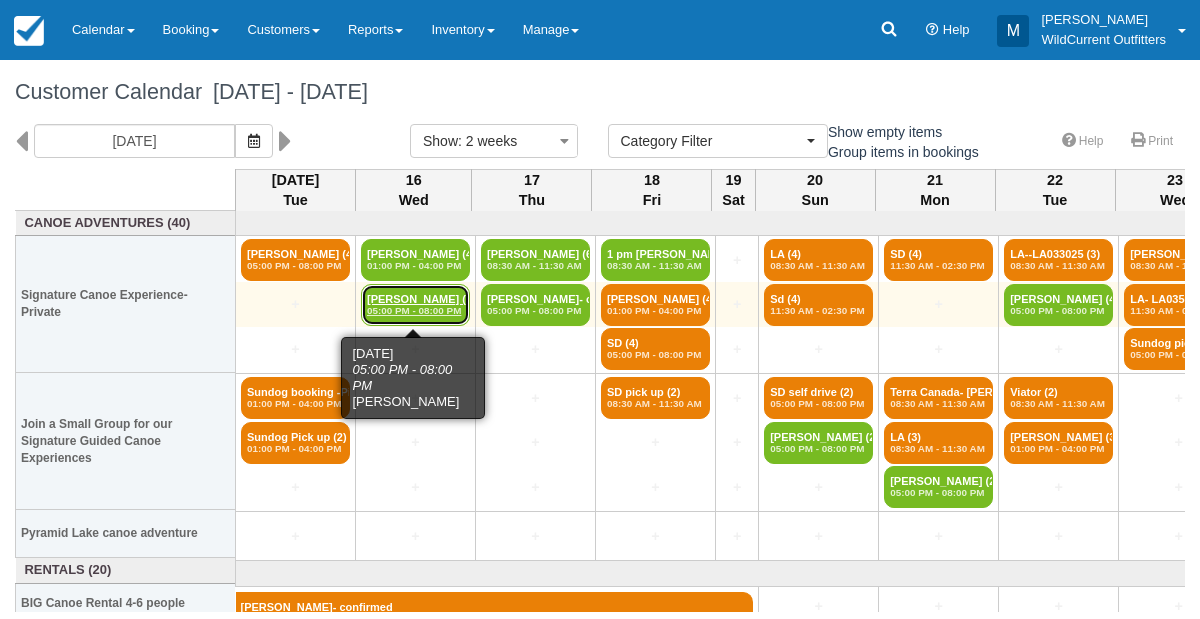 click on "Kerry McEwan (4)  05:00 PM - 08:00 PM" at bounding box center (415, 305) 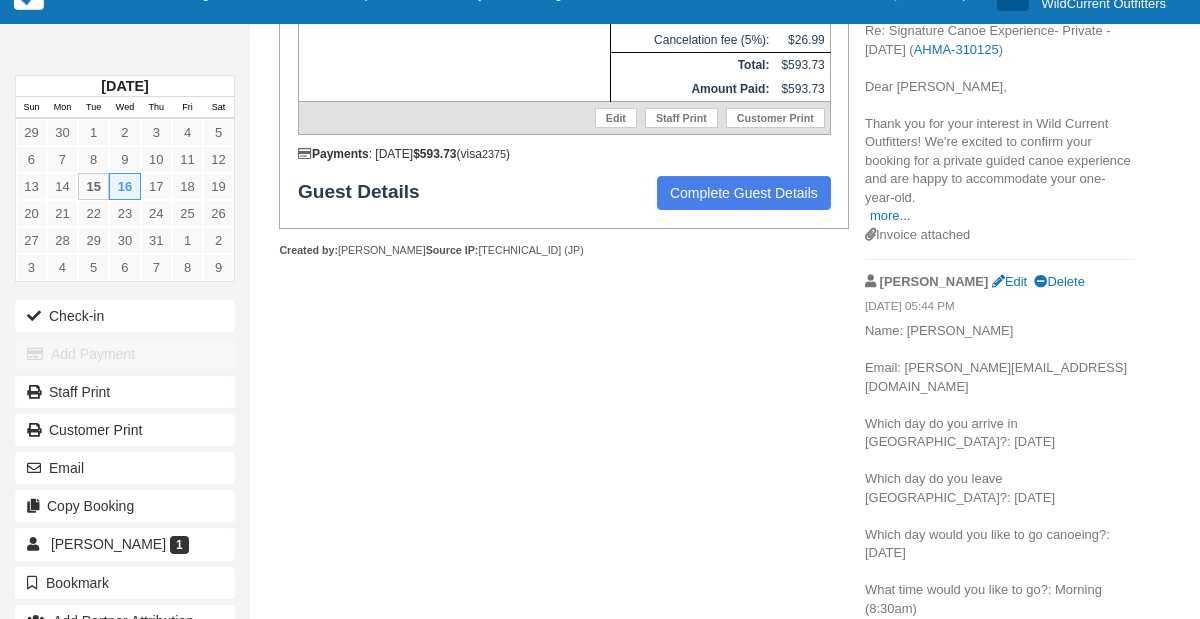 scroll, scrollTop: 625, scrollLeft: 0, axis: vertical 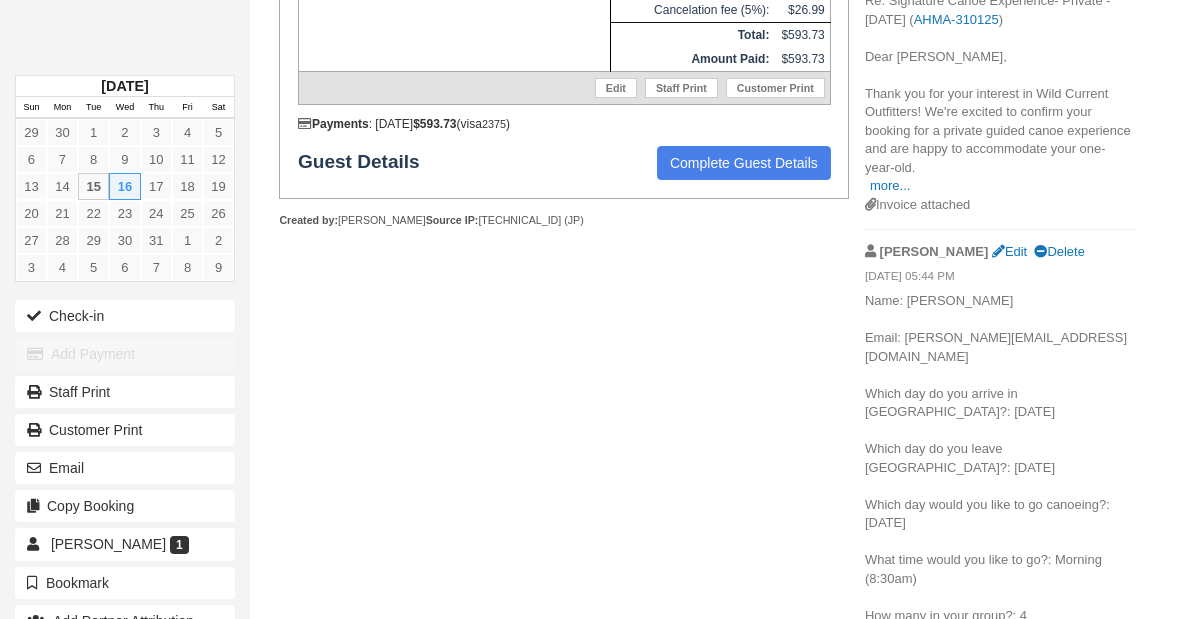 click on "more..." at bounding box center [890, 652] 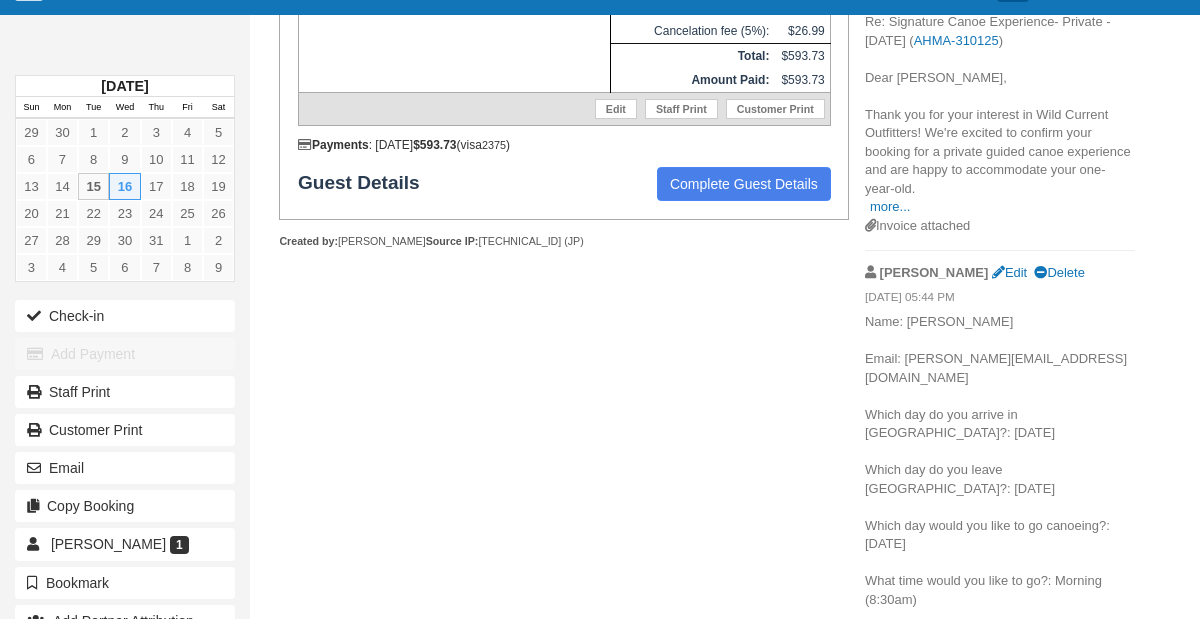 scroll, scrollTop: 661, scrollLeft: 0, axis: vertical 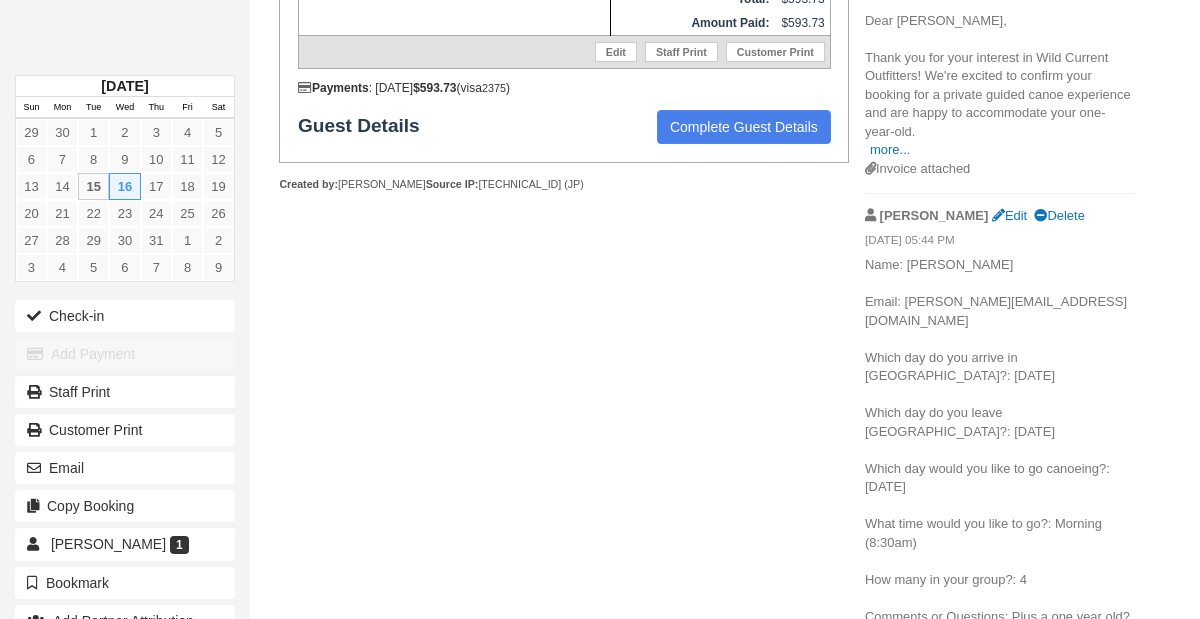drag, startPoint x: 1010, startPoint y: 216, endPoint x: 989, endPoint y: 221, distance: 21.587032 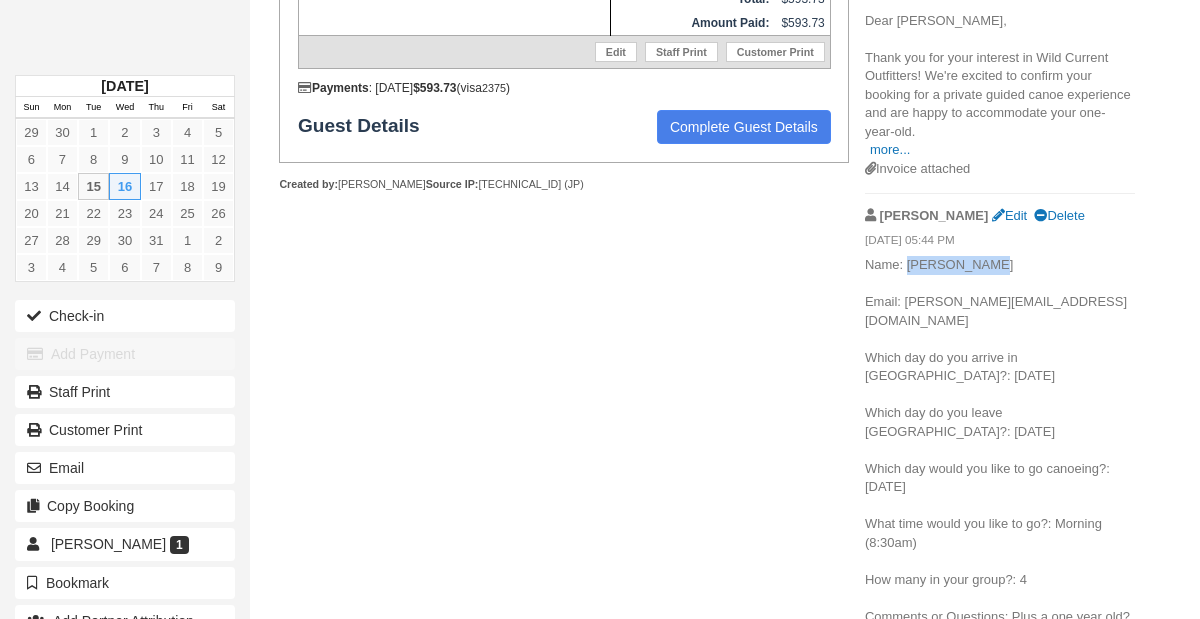 drag, startPoint x: 995, startPoint y: 226, endPoint x: 908, endPoint y: 229, distance: 87.05171 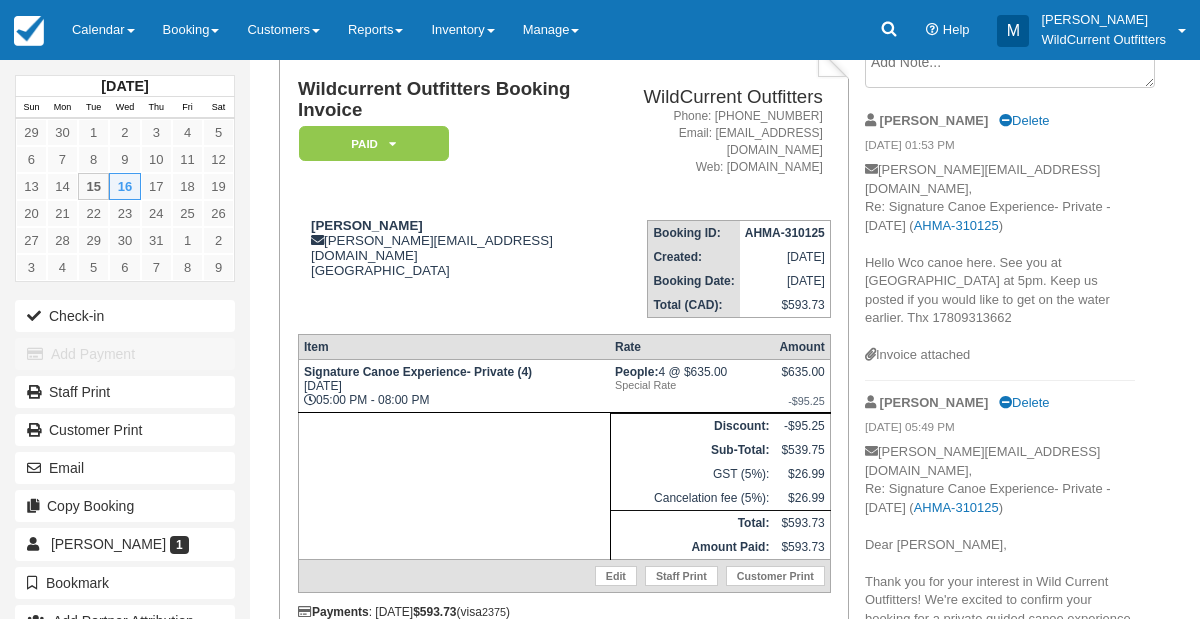 scroll, scrollTop: 136, scrollLeft: 0, axis: vertical 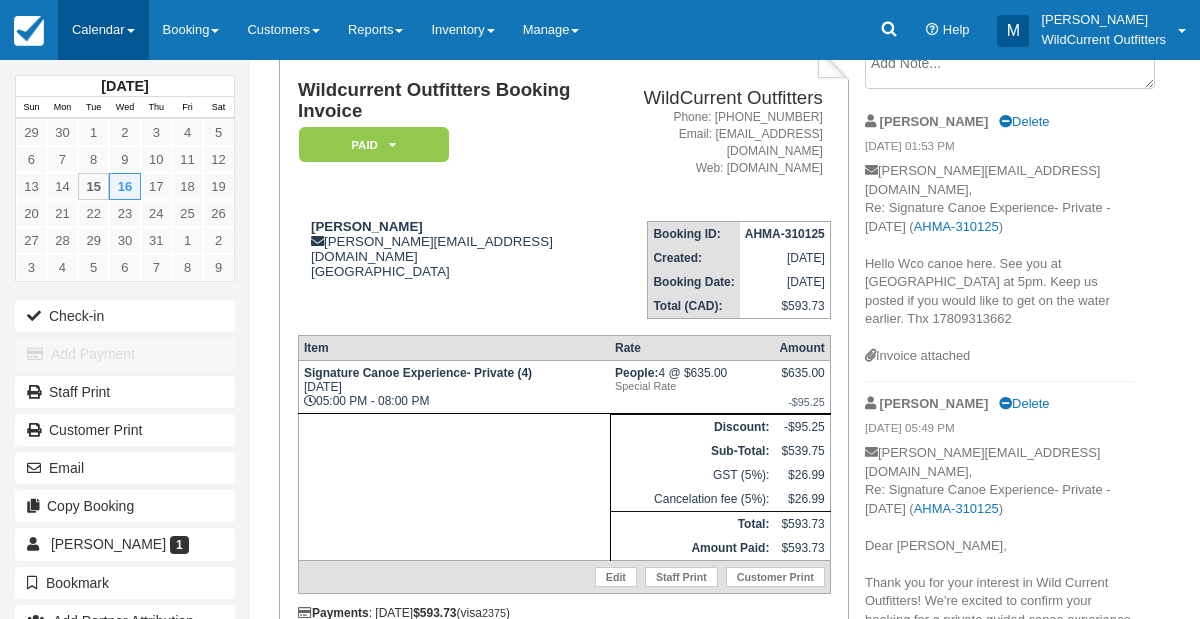click on "Calendar" at bounding box center [103, 30] 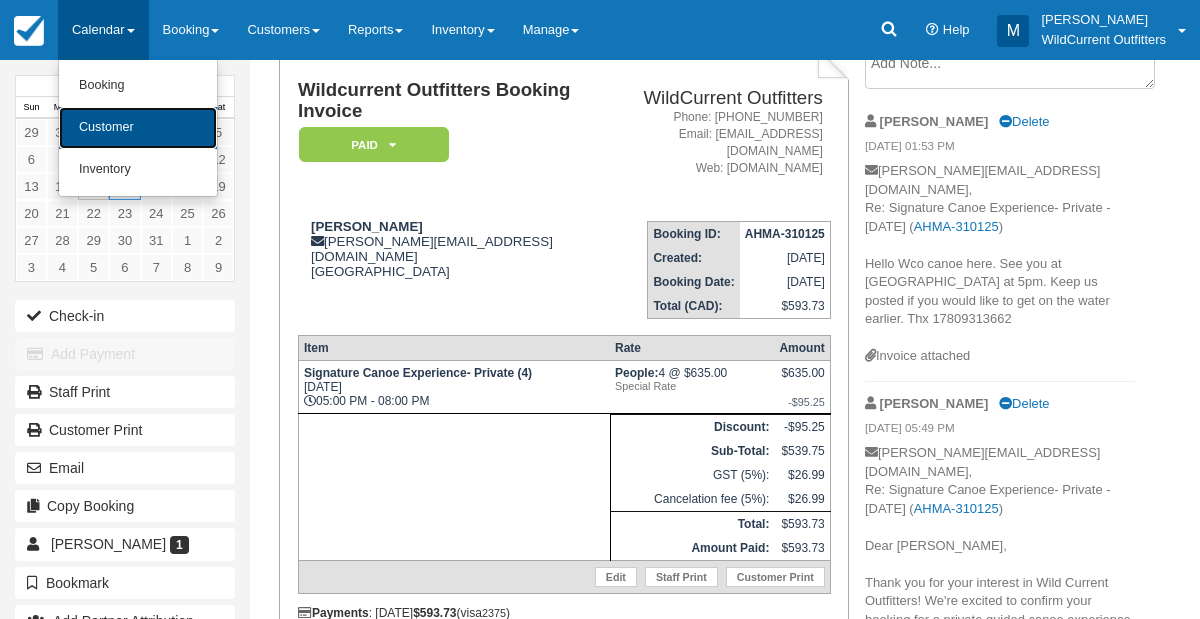 click on "Customer" at bounding box center (138, 128) 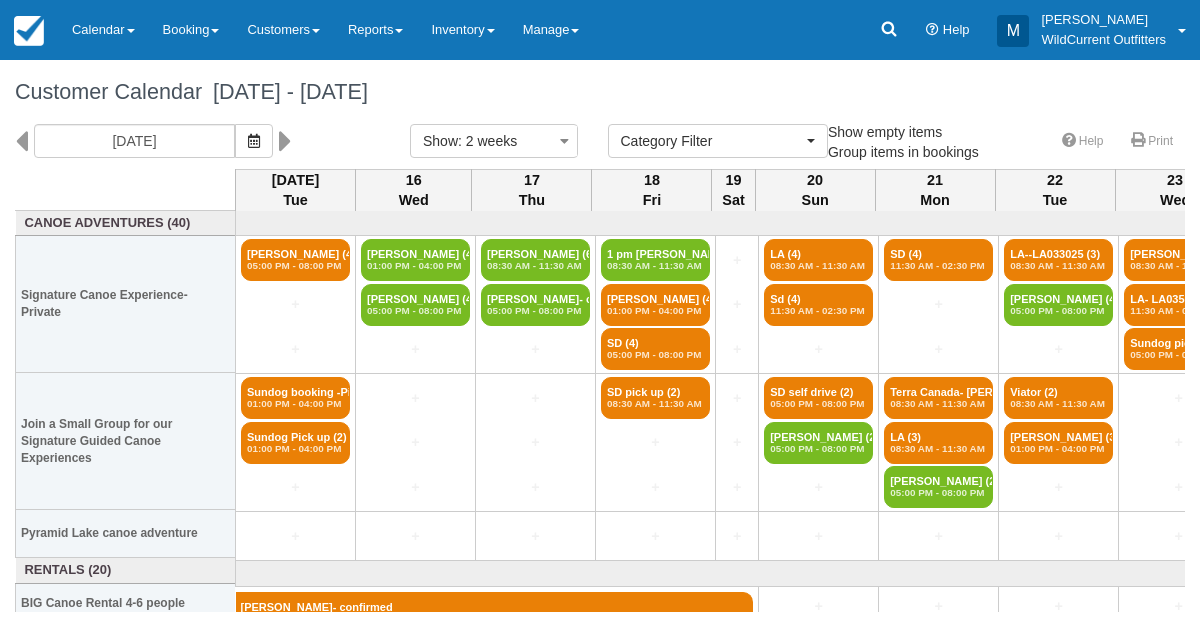 select 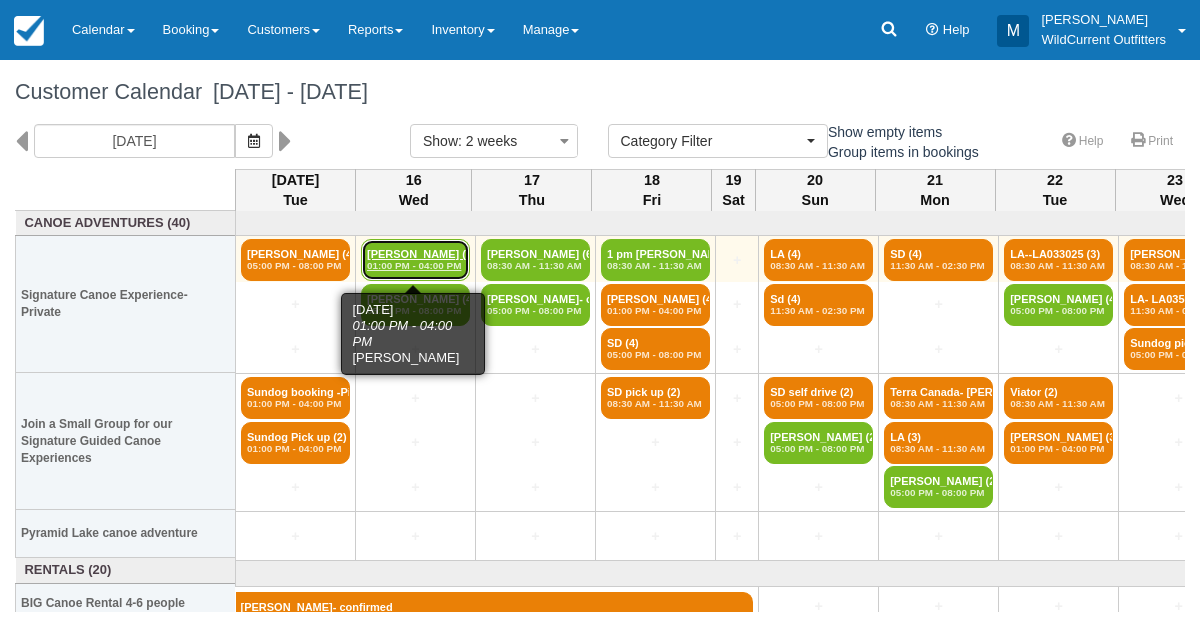 click on "01:00 PM - 04:00 PM" at bounding box center (415, 266) 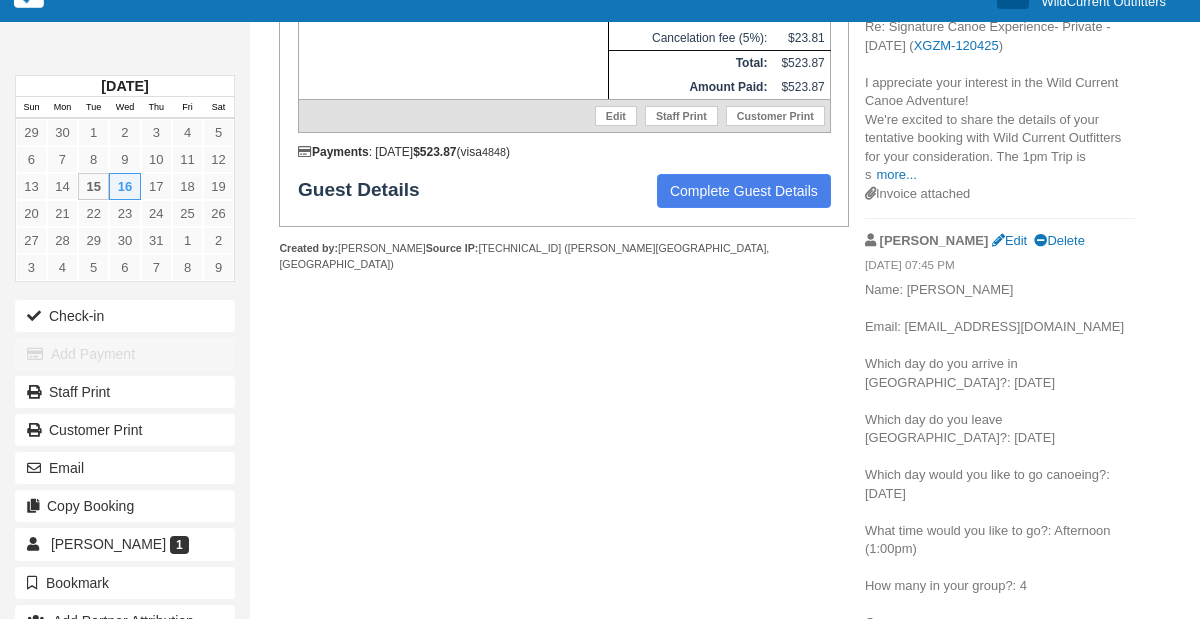 scroll, scrollTop: 623, scrollLeft: 0, axis: vertical 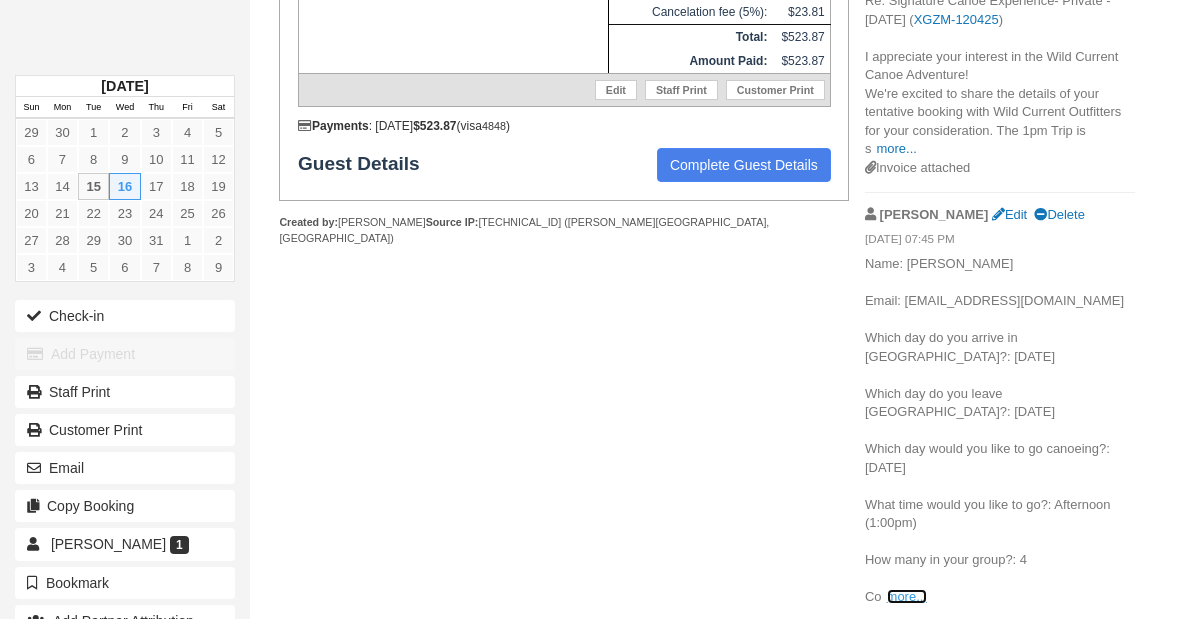 click on "more..." at bounding box center [907, 596] 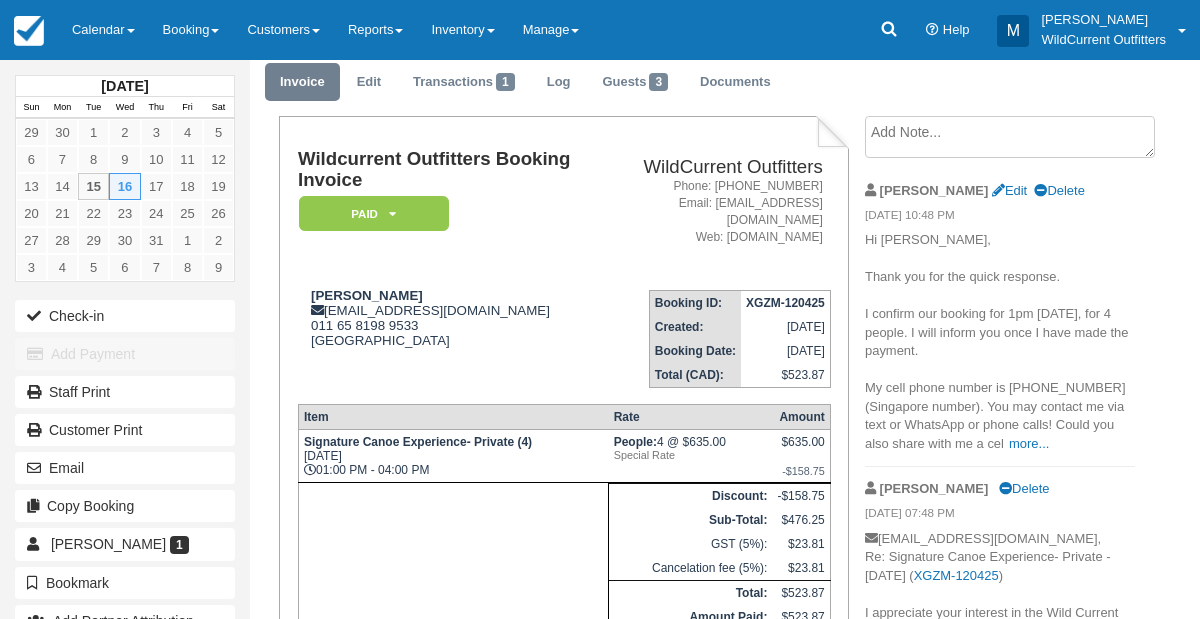 scroll, scrollTop: 42, scrollLeft: 0, axis: vertical 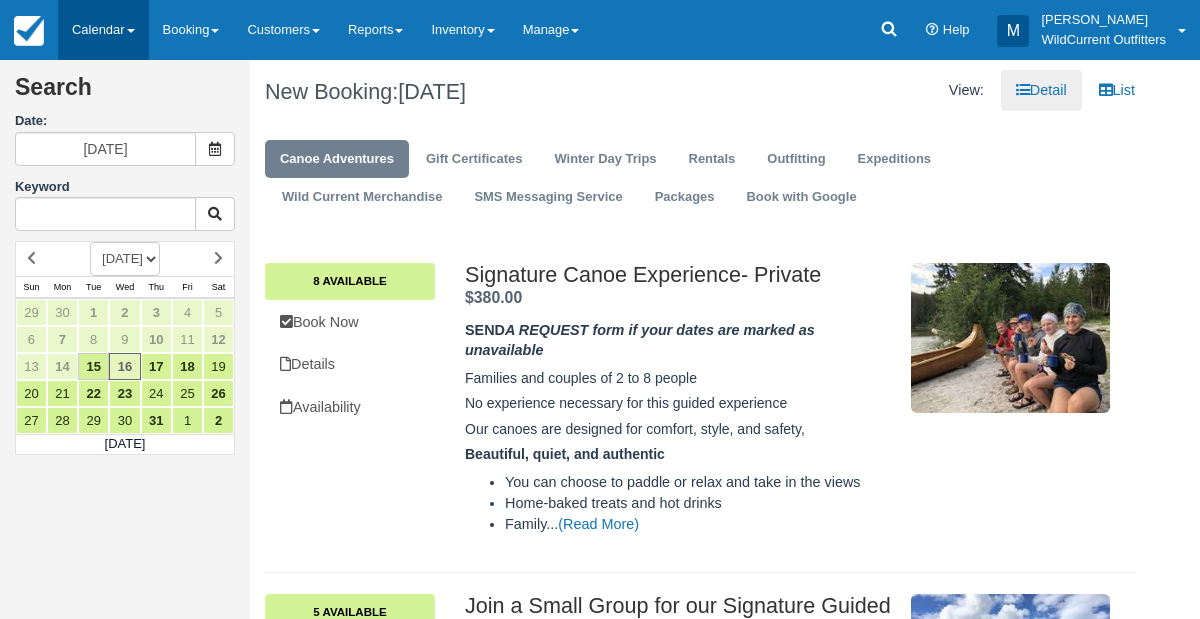 click on "Calendar" at bounding box center [103, 30] 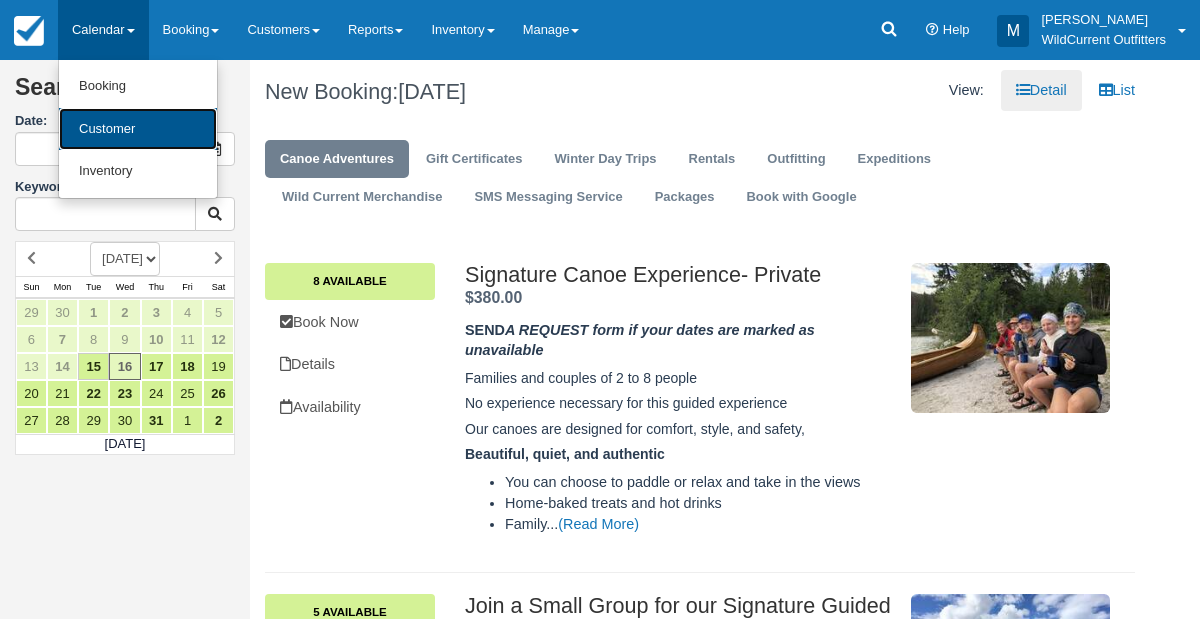 click on "Customer" at bounding box center [138, 129] 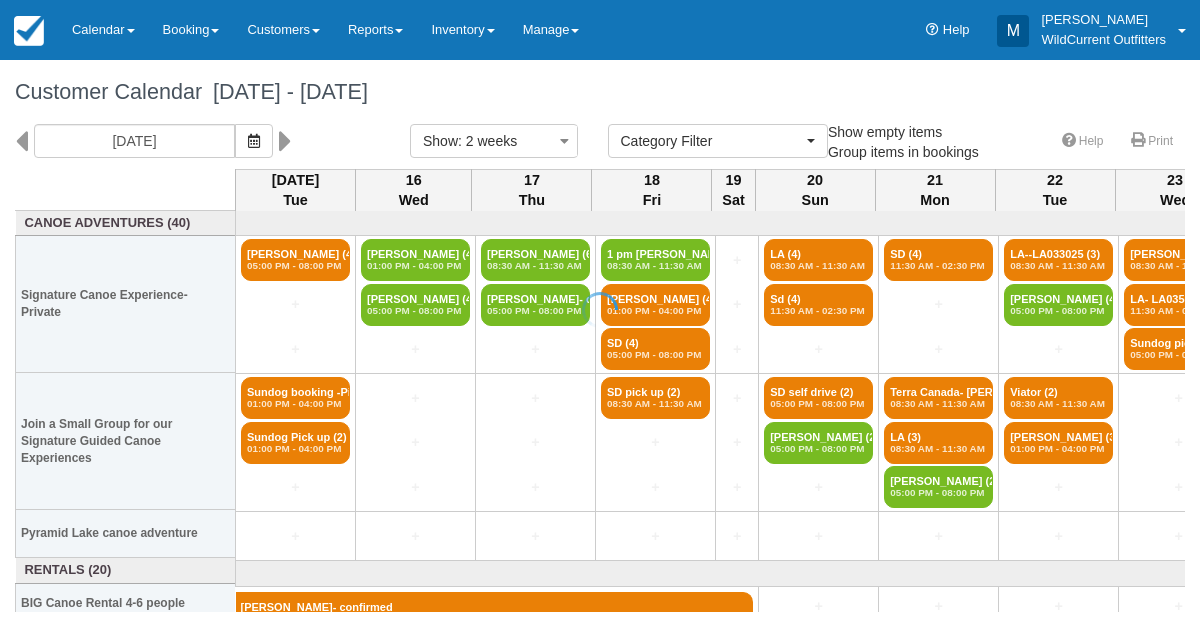 select 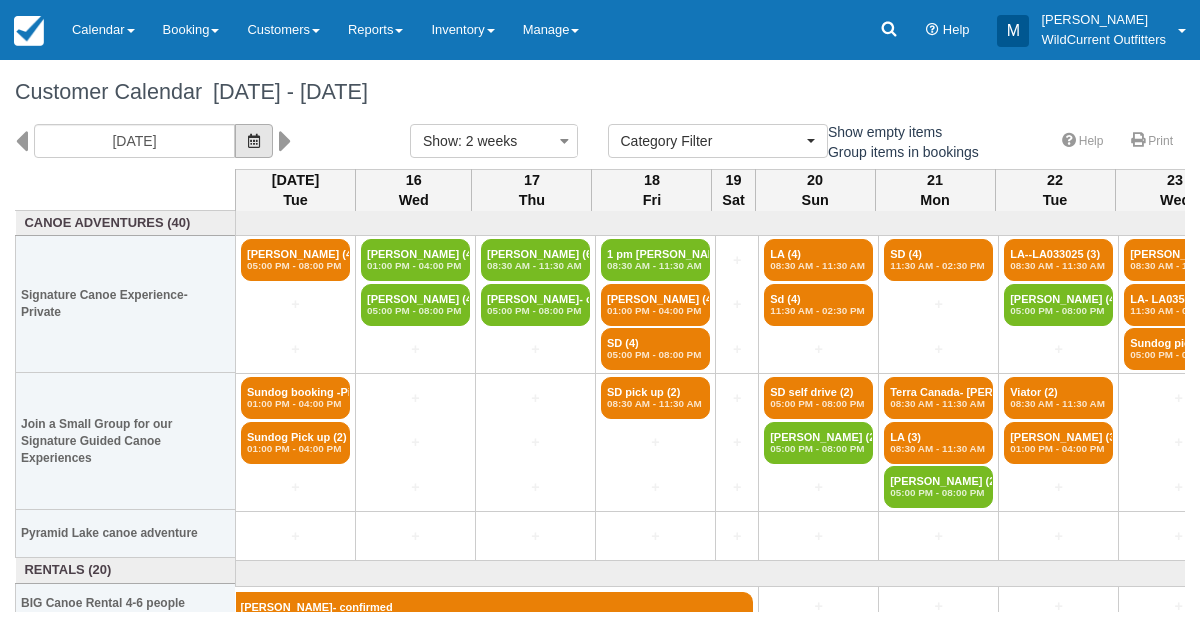 click at bounding box center [254, 141] 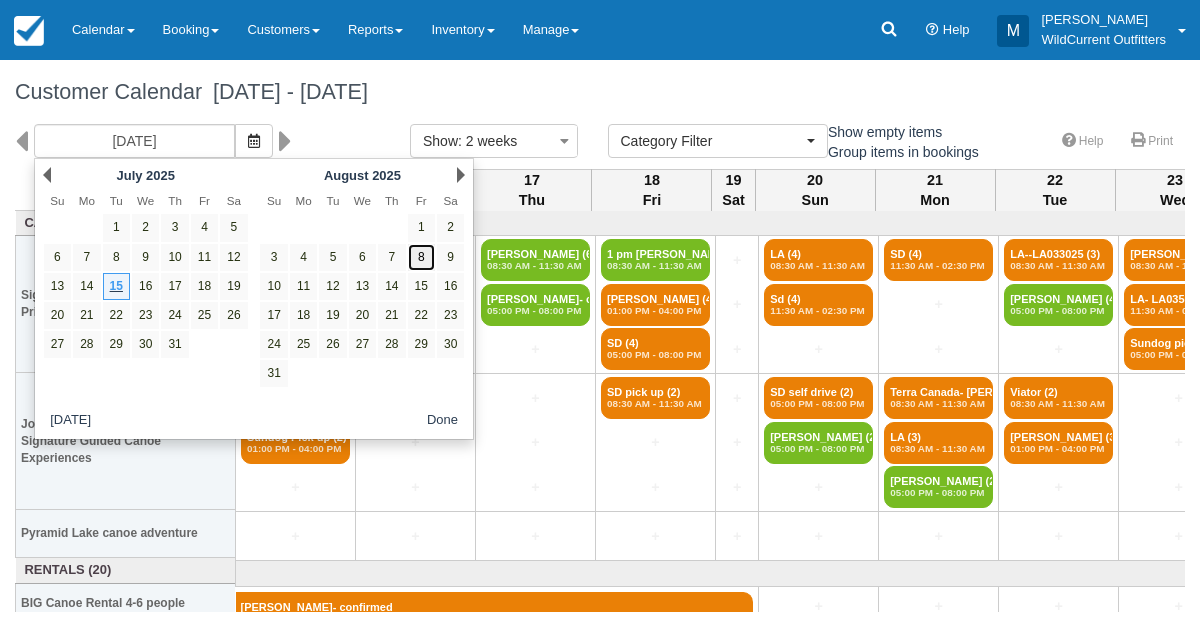 click on "8" at bounding box center (421, 257) 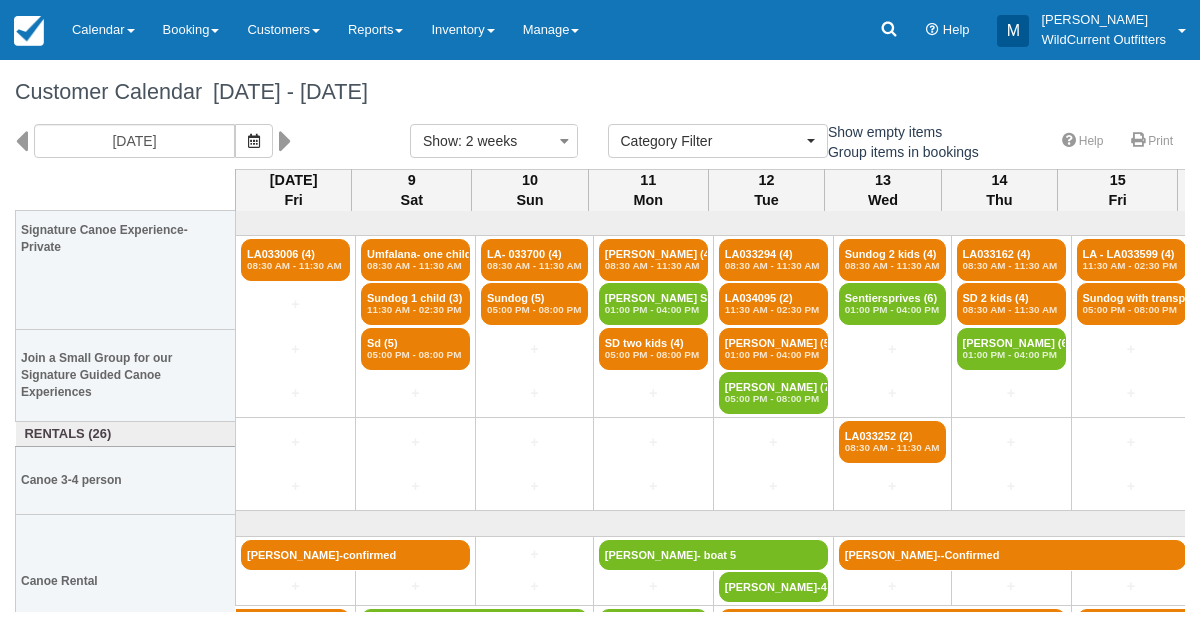 scroll, scrollTop: 123, scrollLeft: 0, axis: vertical 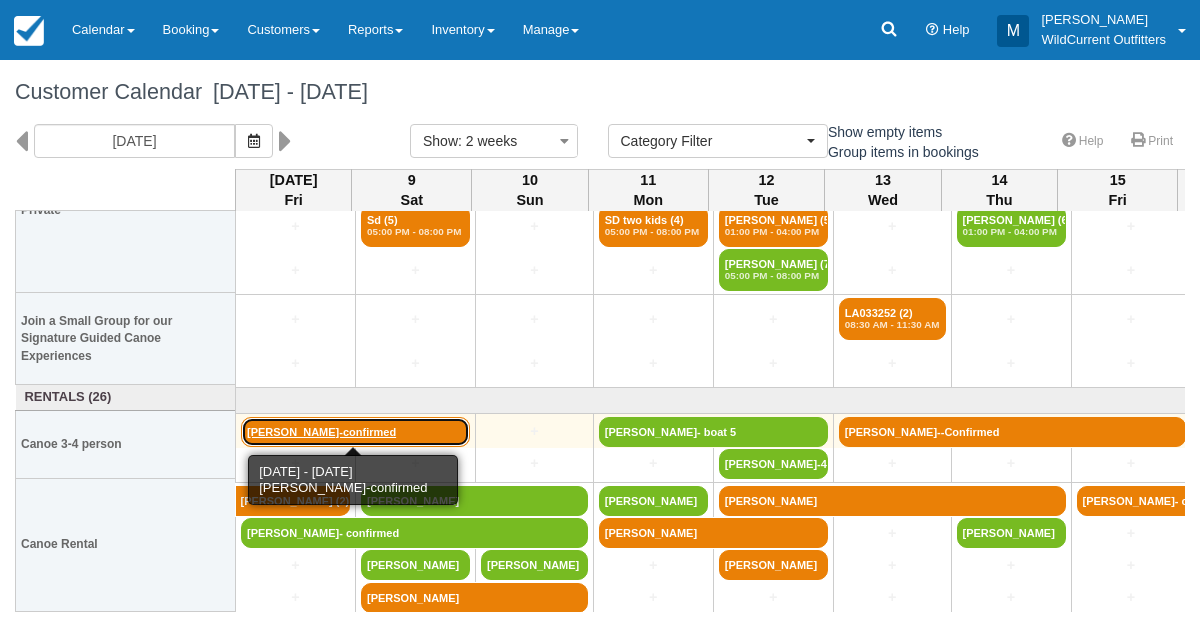 click on "Manuel Butron Blanes-confirmed" at bounding box center [355, 432] 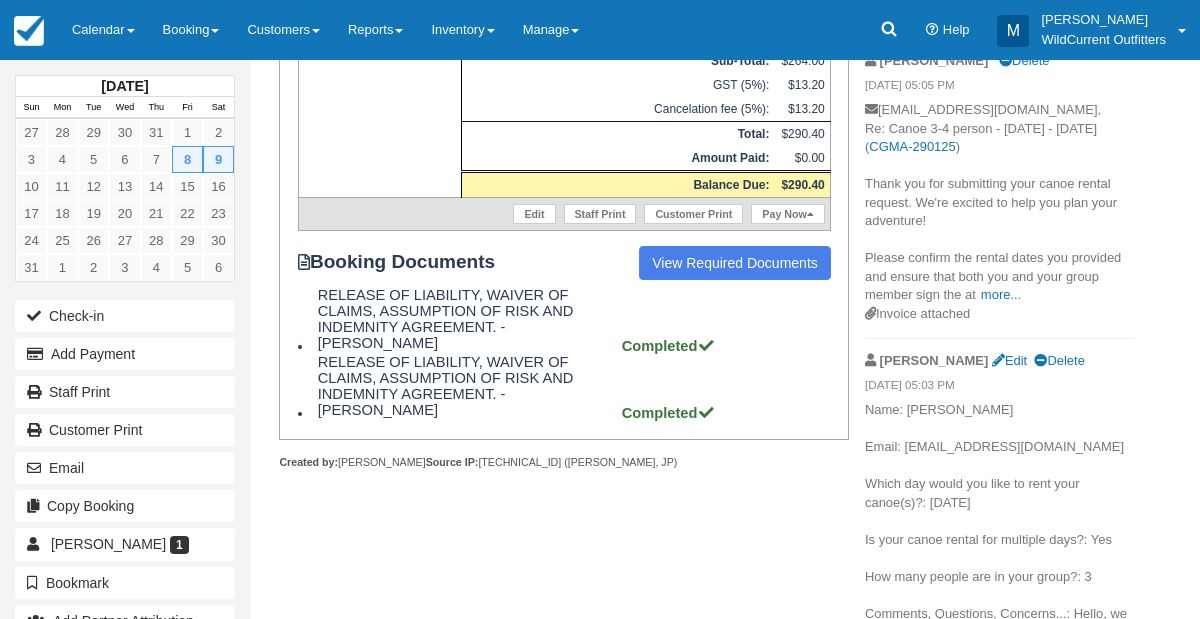 scroll, scrollTop: 530, scrollLeft: 0, axis: vertical 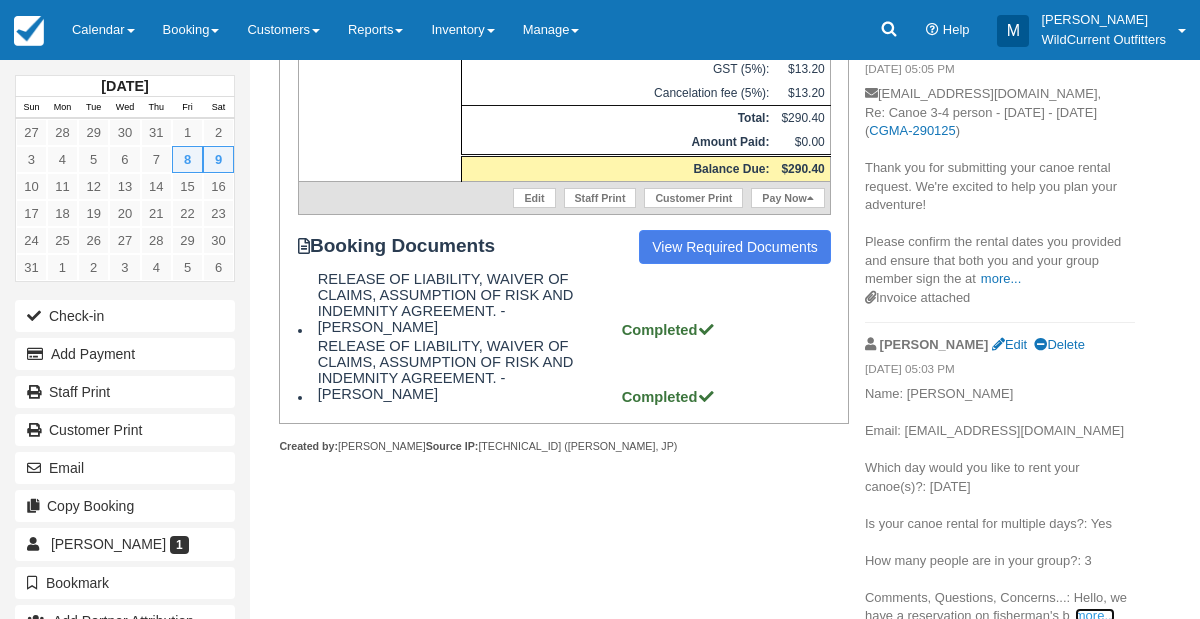 click on "more..." at bounding box center (1095, 615) 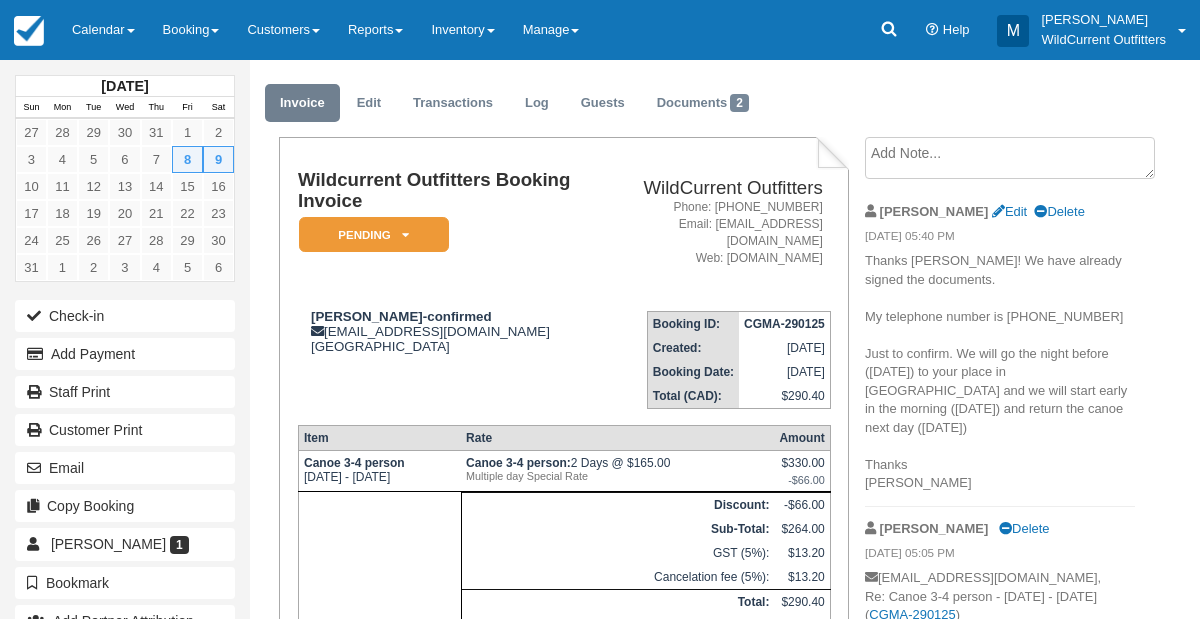 scroll, scrollTop: 45, scrollLeft: 0, axis: vertical 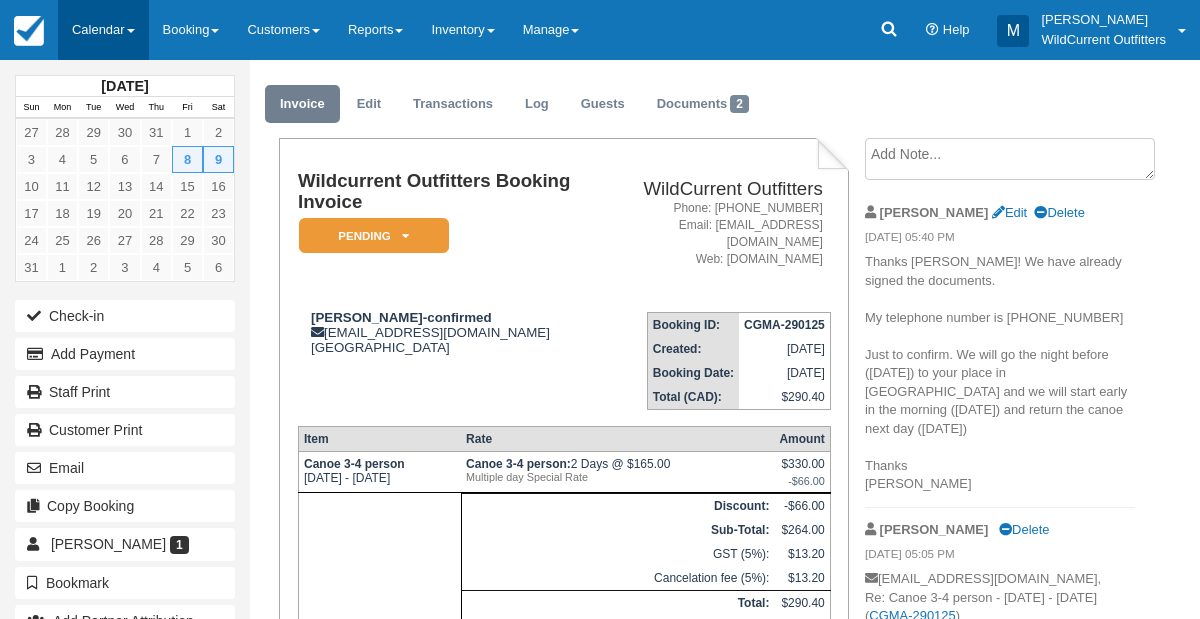 click on "Calendar" at bounding box center (103, 30) 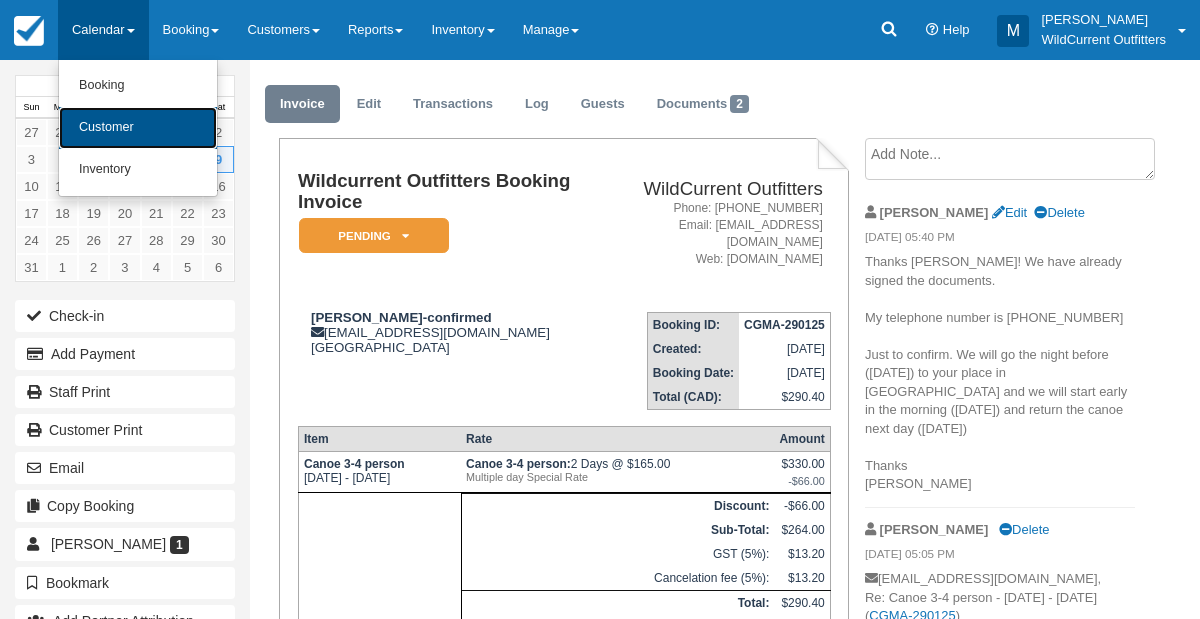 click on "Customer" at bounding box center (138, 128) 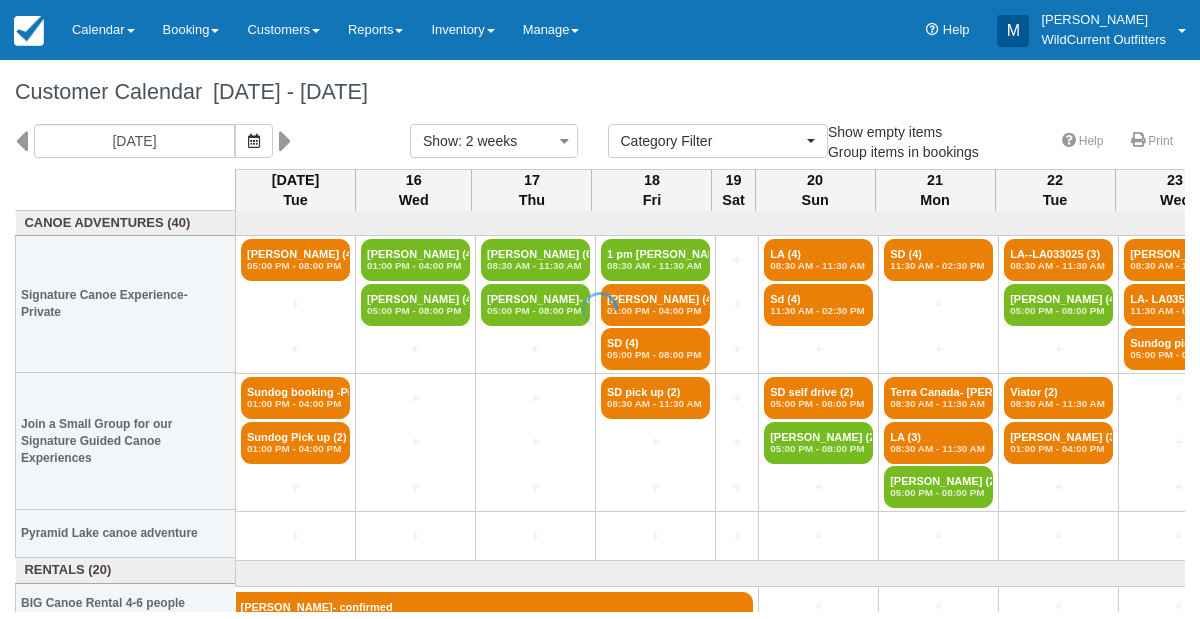select 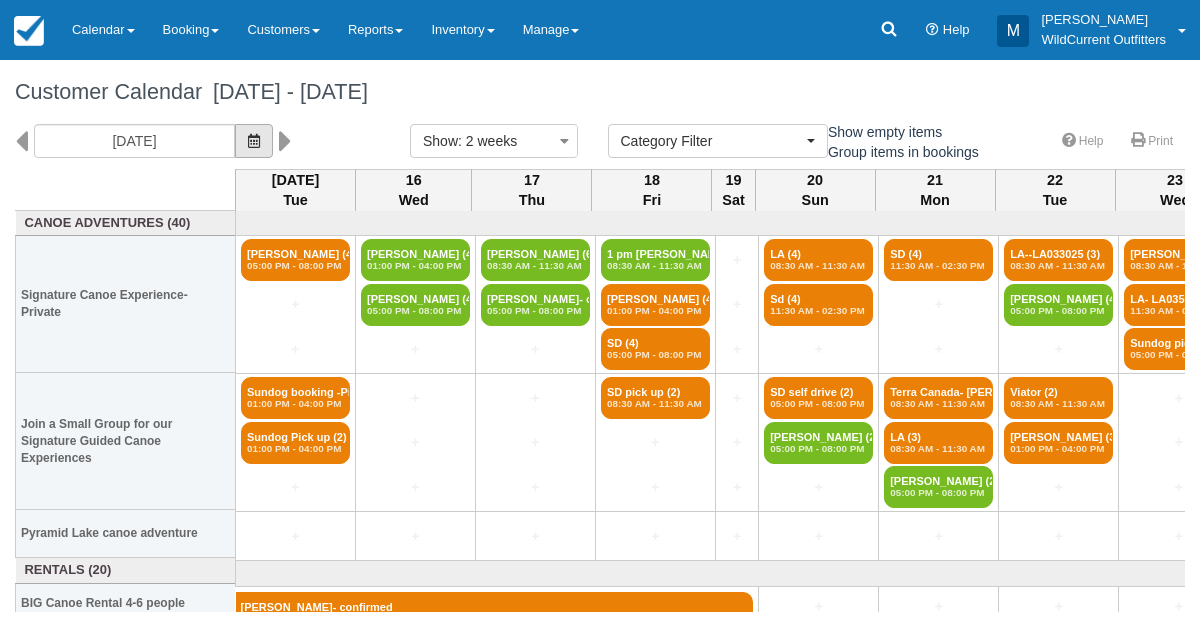 click at bounding box center (254, 141) 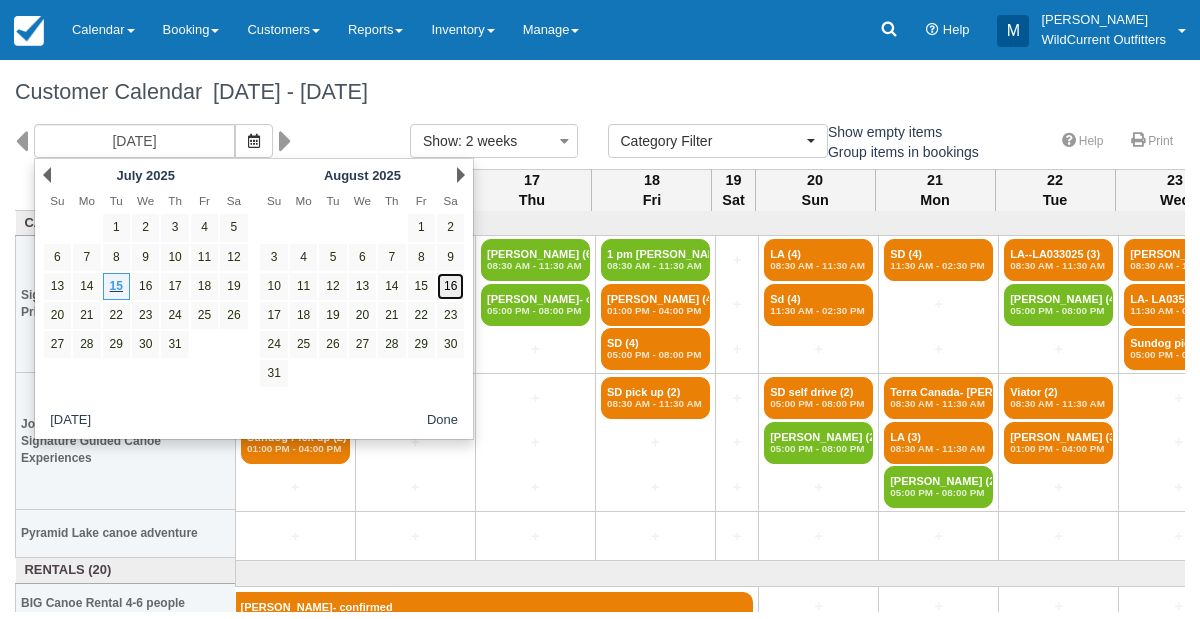 click on "16" at bounding box center [450, 286] 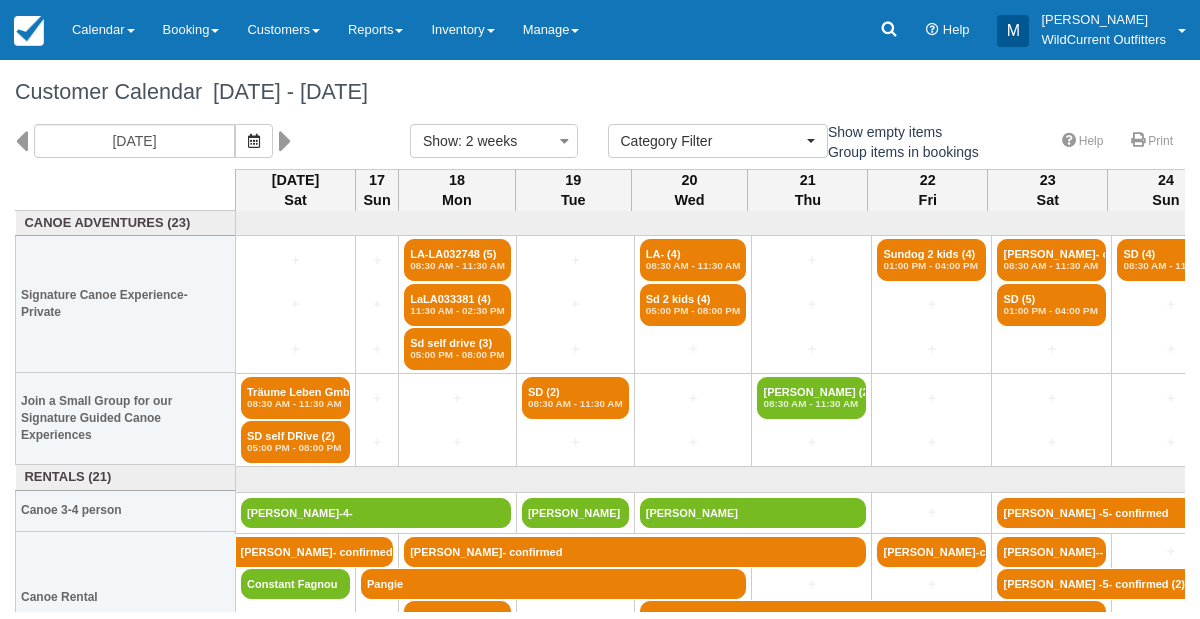 scroll, scrollTop: 52, scrollLeft: 0, axis: vertical 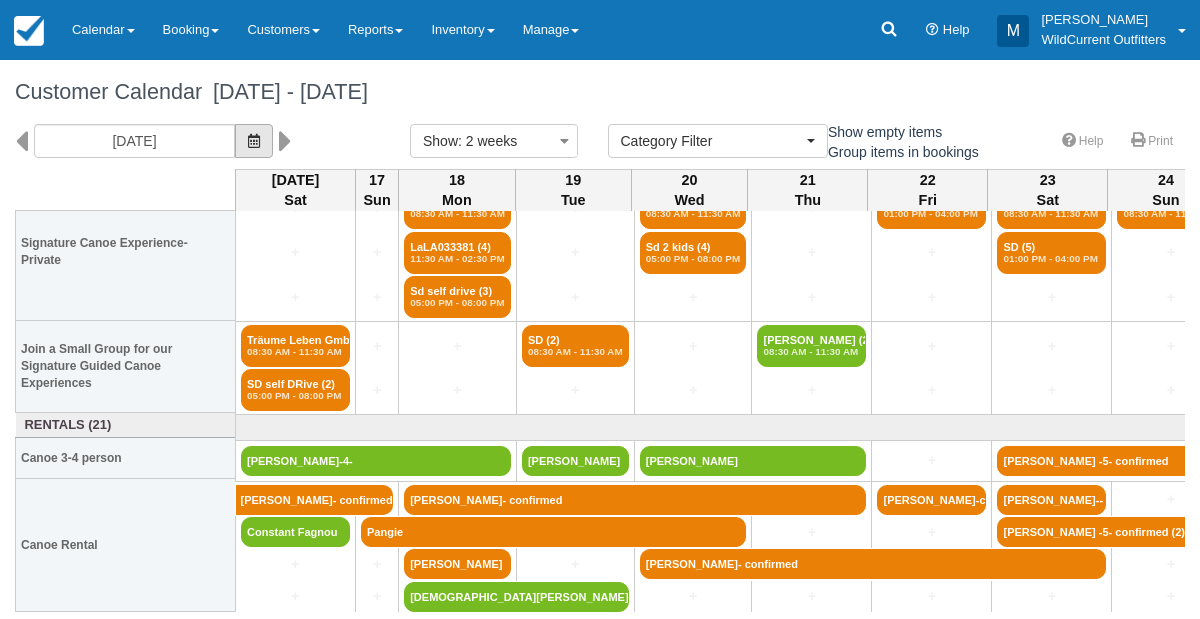 click at bounding box center (254, 141) 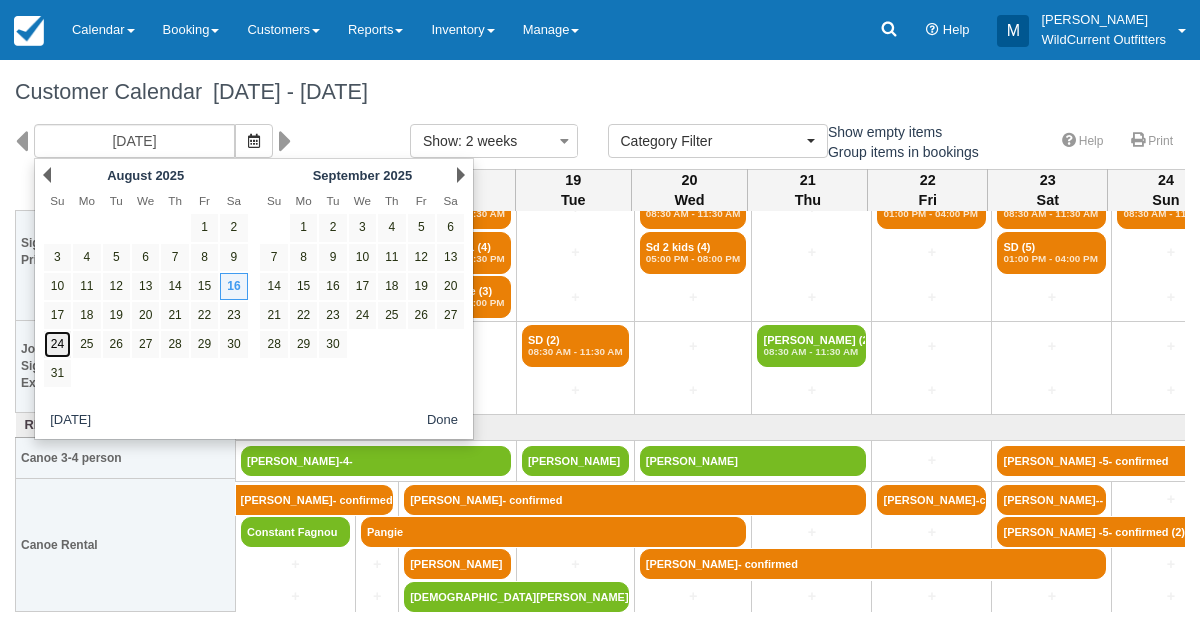 click on "24" at bounding box center [57, 344] 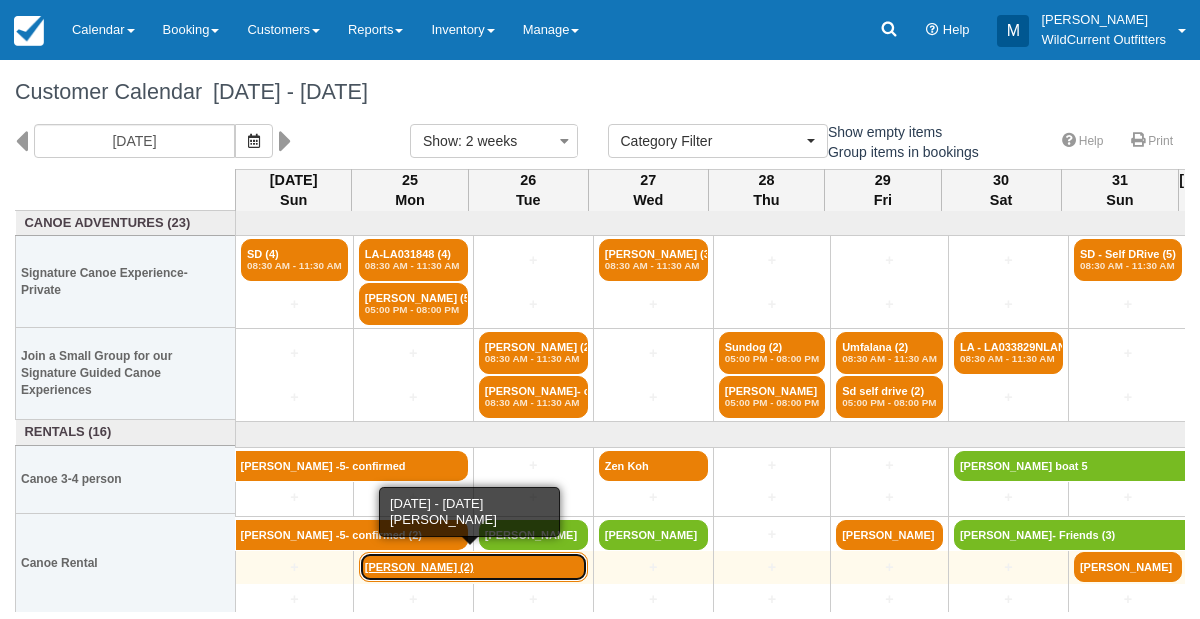 click on "Dustin Bender (2)" at bounding box center (473, 567) 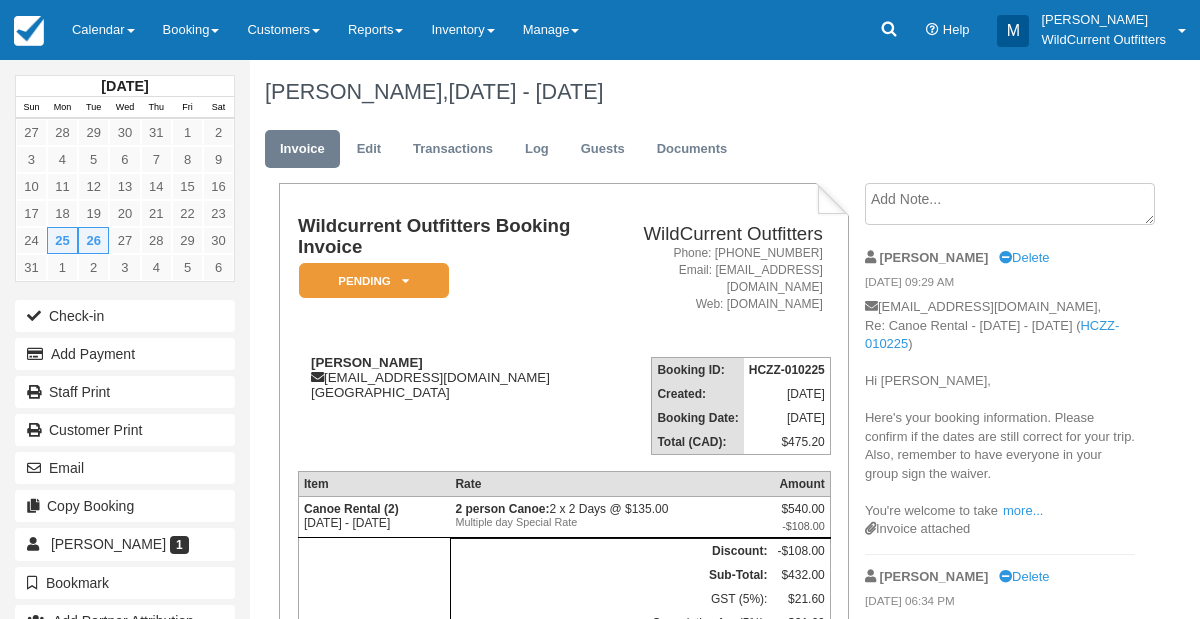 scroll, scrollTop: 0, scrollLeft: 0, axis: both 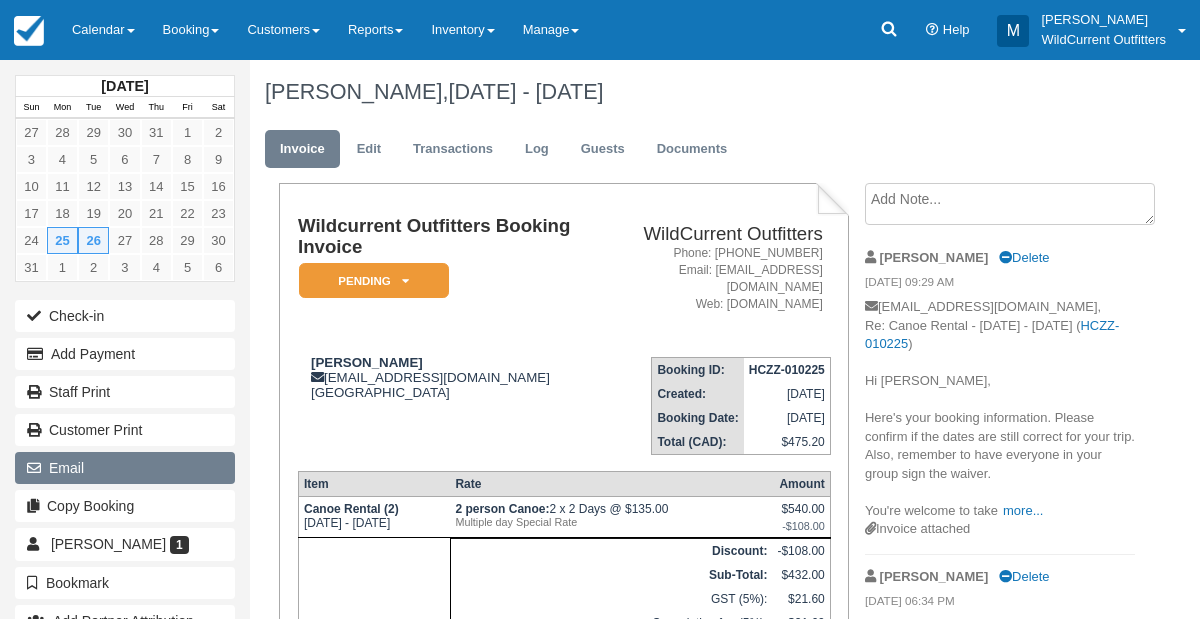 click on "Email" at bounding box center [125, 468] 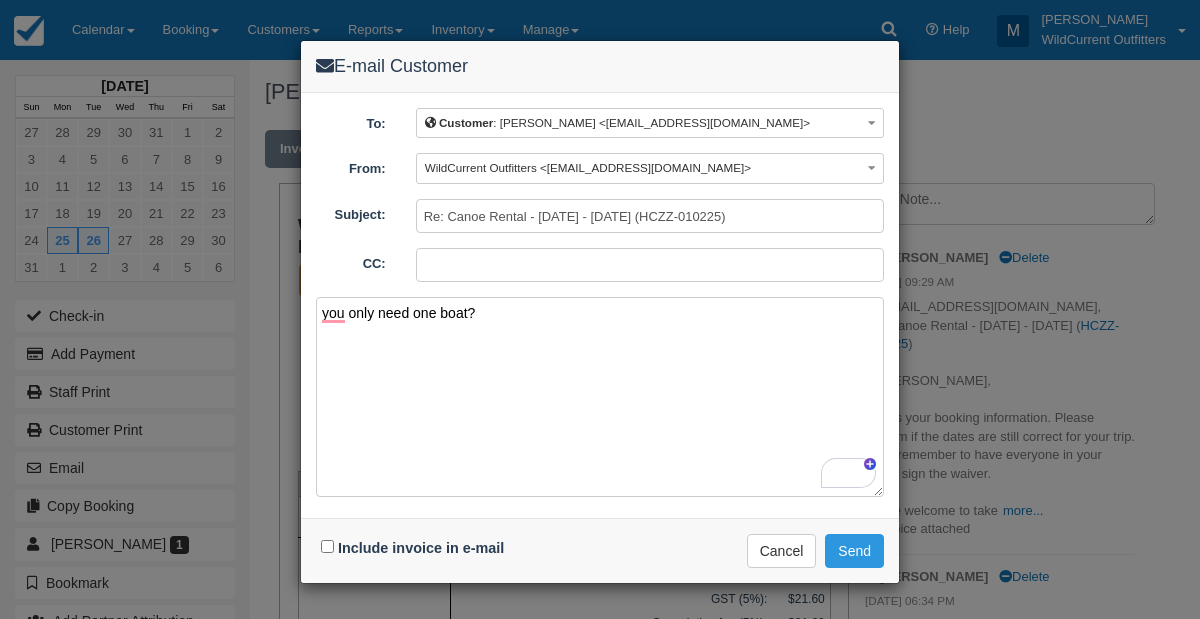 type on "you only need one boat?" 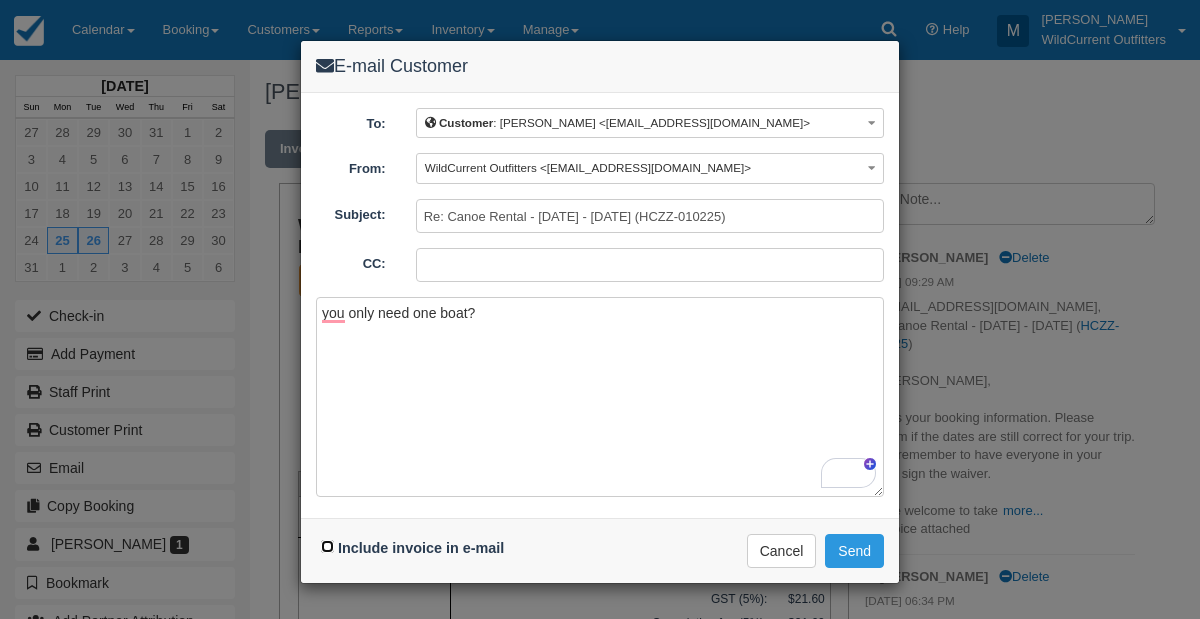 click on "Include invoice in e-mail" at bounding box center (327, 546) 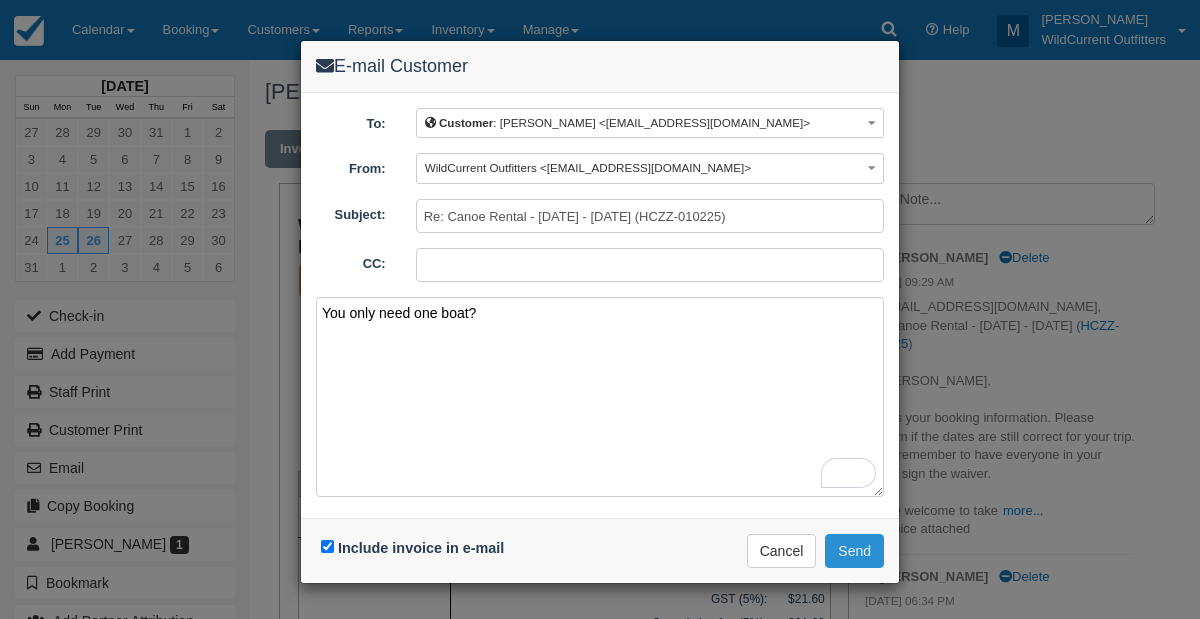 type on "You only need one boat?" 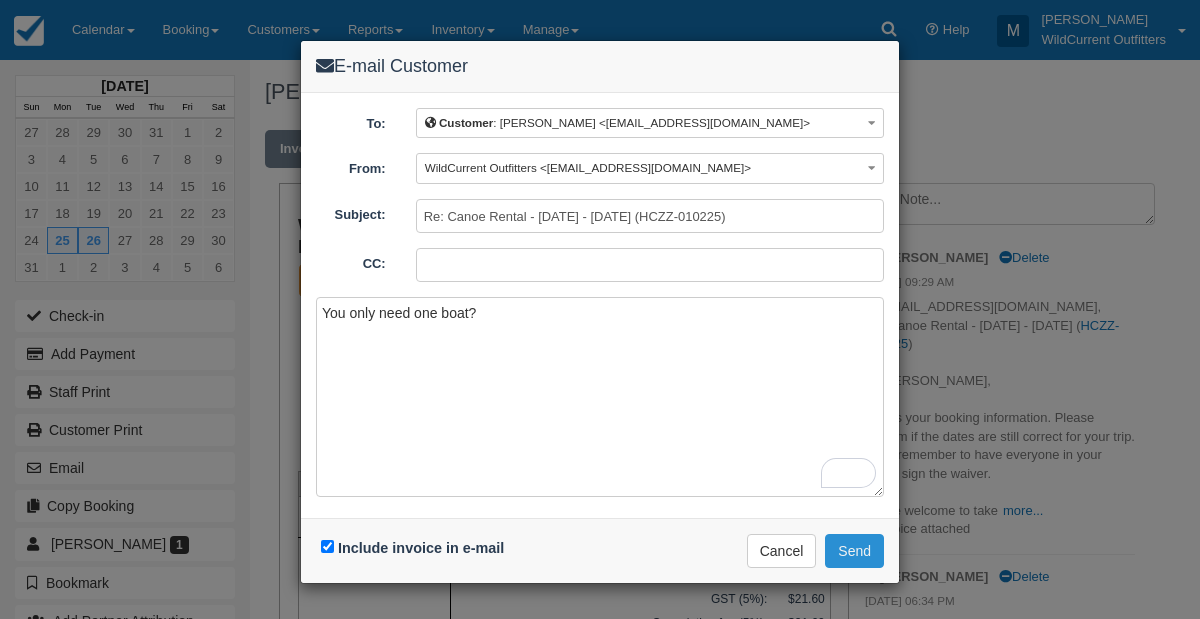 click on "Send" at bounding box center (854, 551) 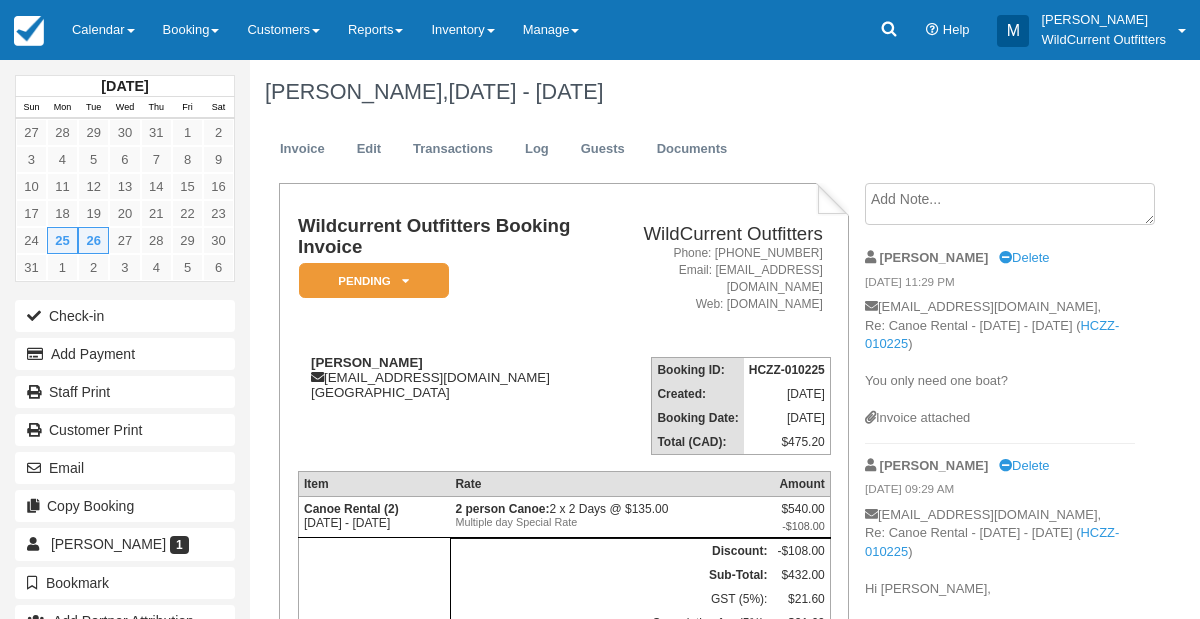 scroll, scrollTop: 0, scrollLeft: 0, axis: both 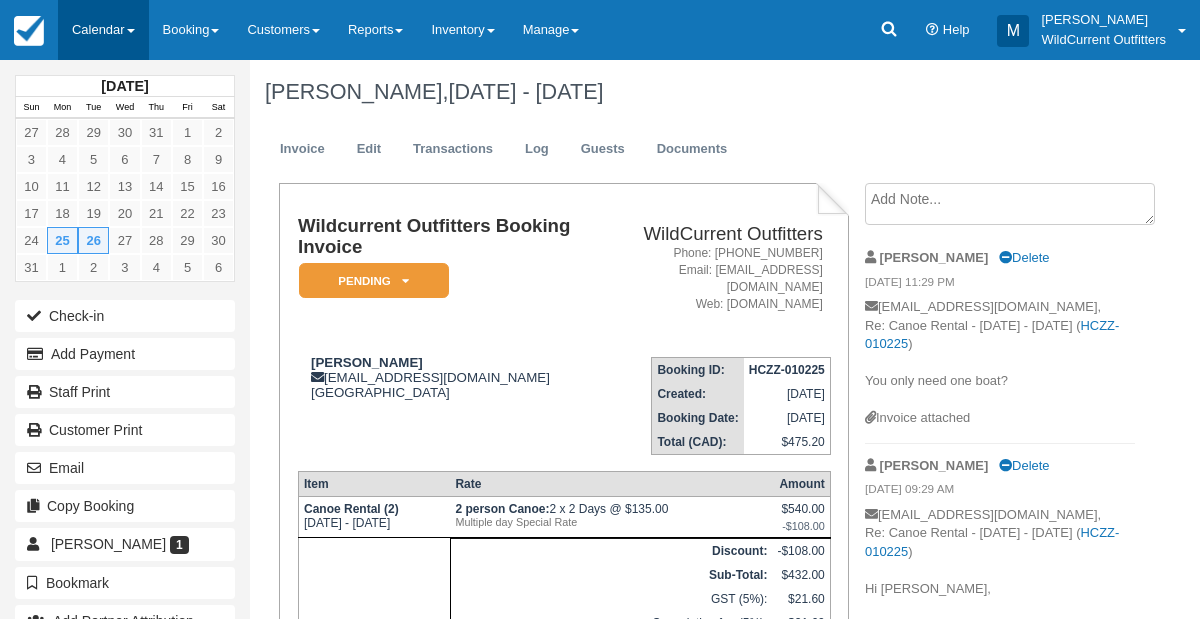 click on "Calendar" at bounding box center [103, 30] 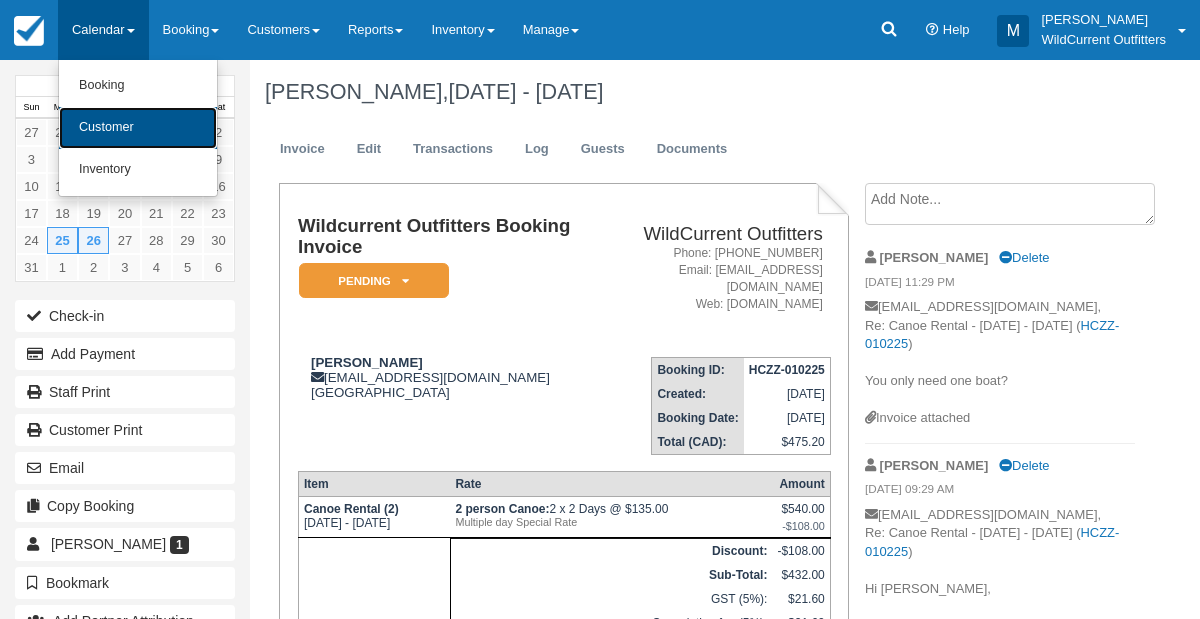 click on "Customer" at bounding box center (138, 128) 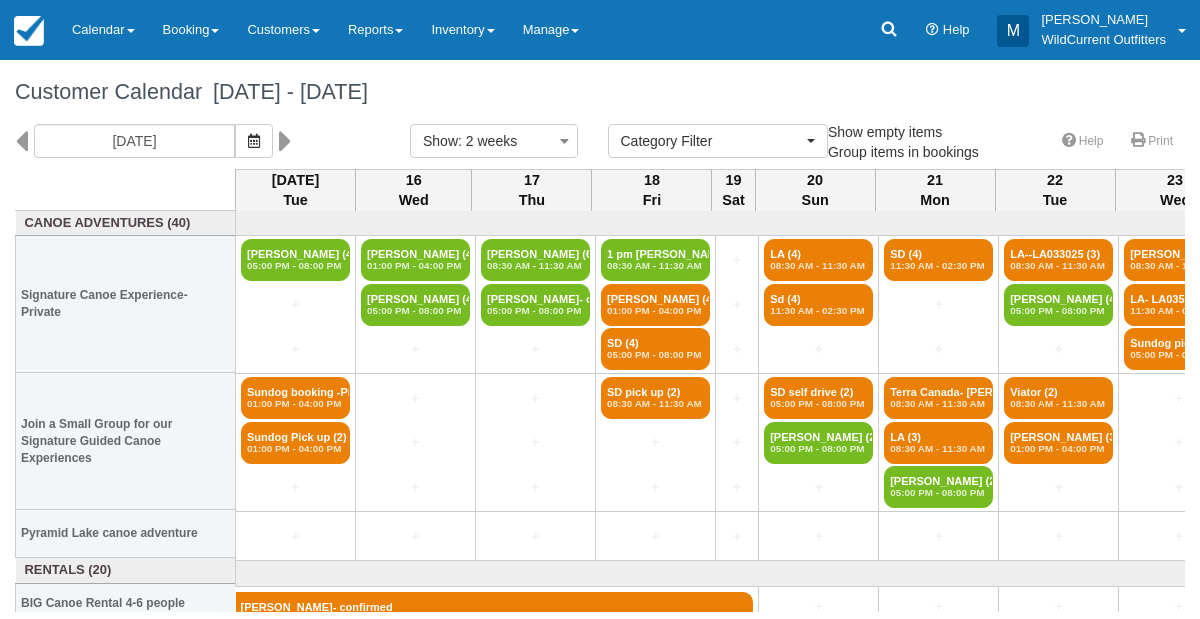 select 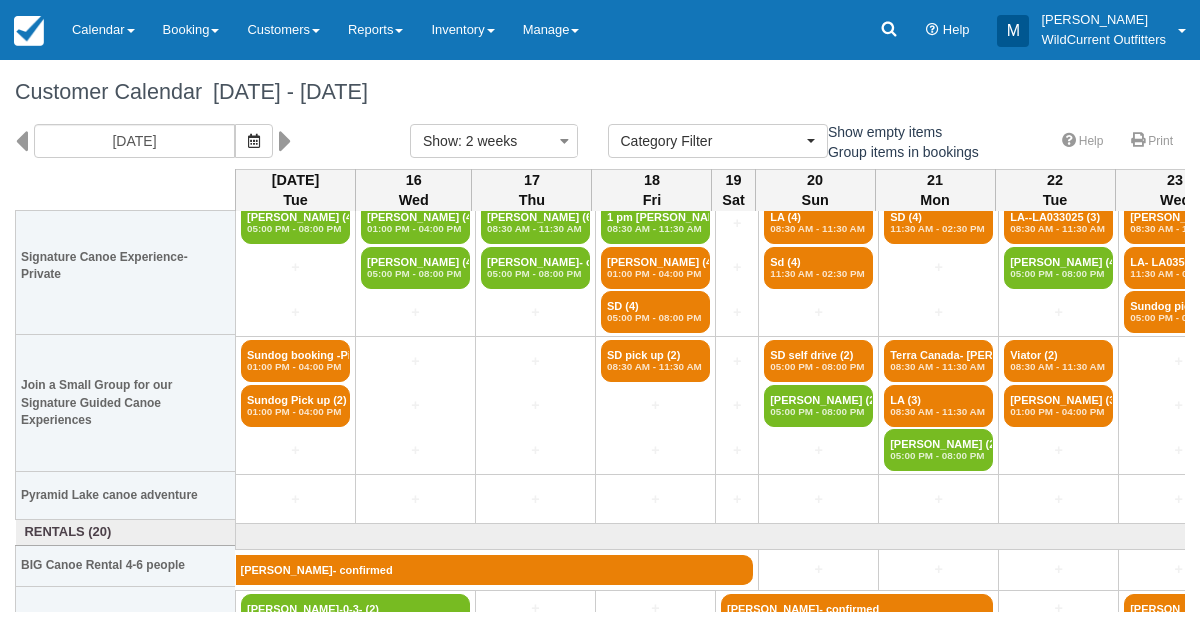 scroll, scrollTop: 0, scrollLeft: 0, axis: both 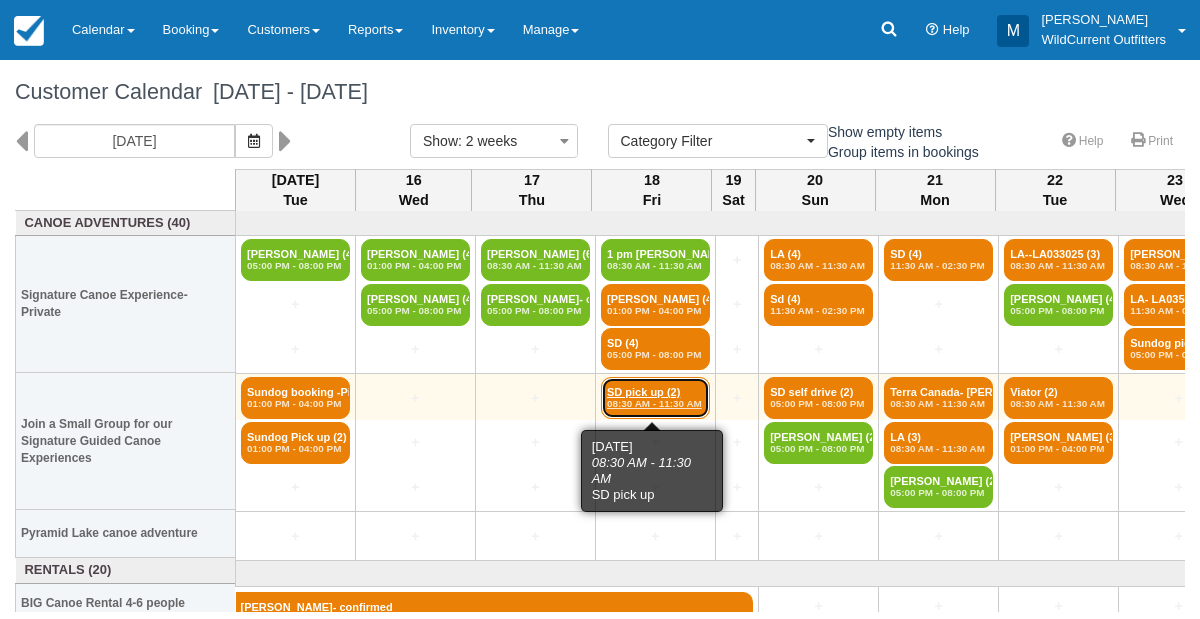 click on "SD pick up (2)  08:30 AM - 11:30 AM" at bounding box center (655, 398) 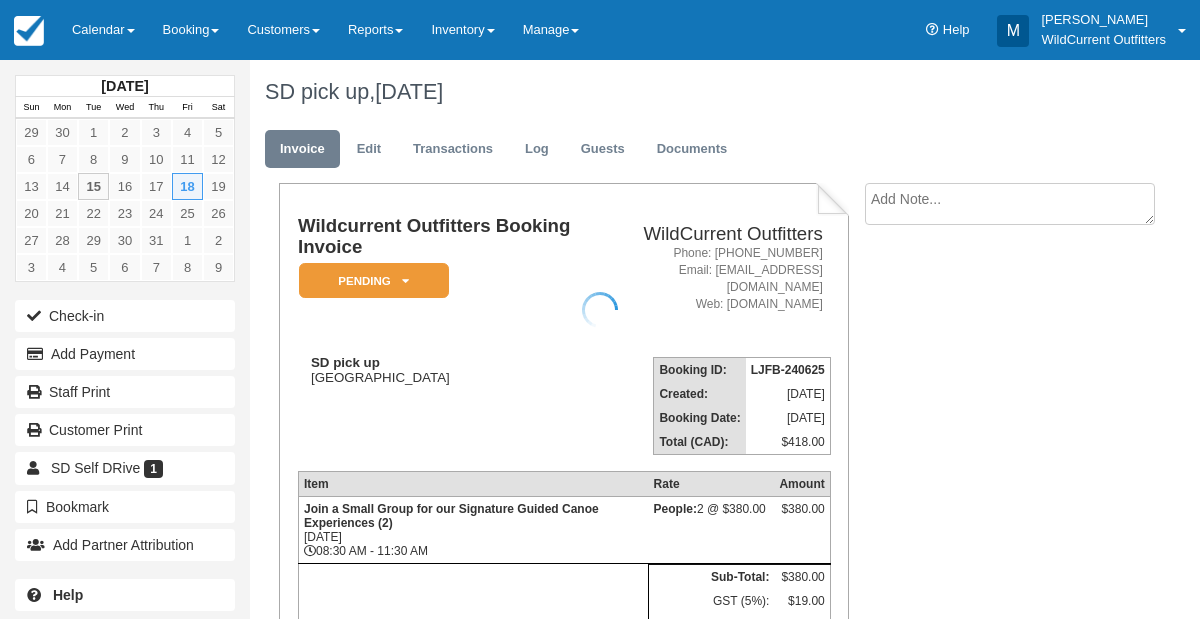 scroll, scrollTop: 0, scrollLeft: 0, axis: both 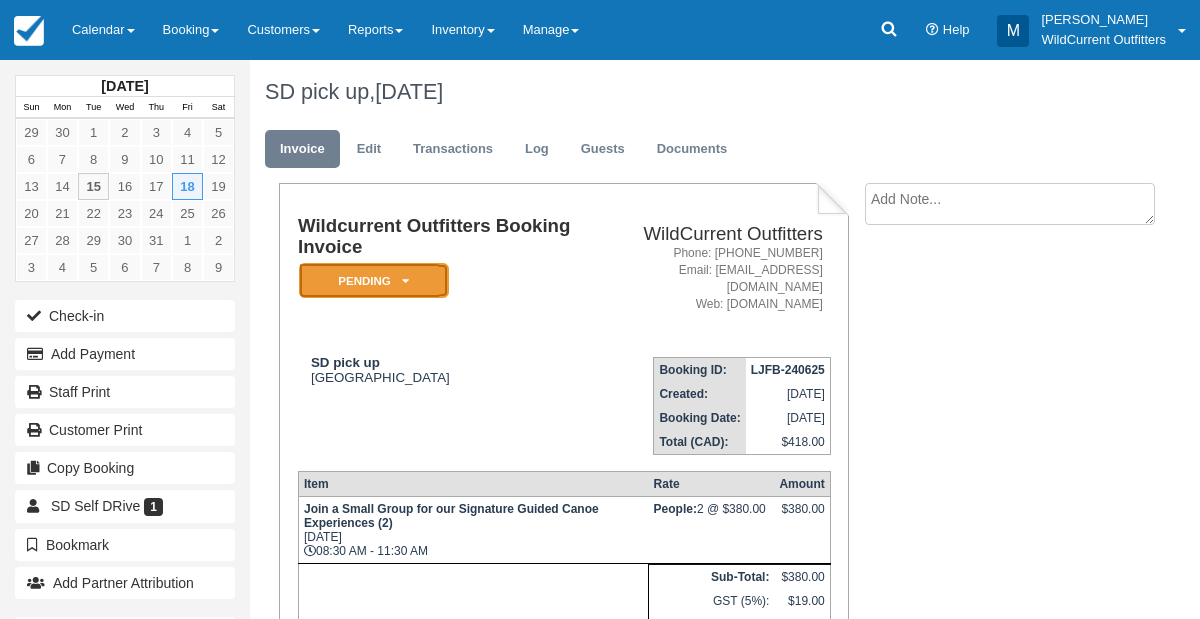 click at bounding box center (405, 281) 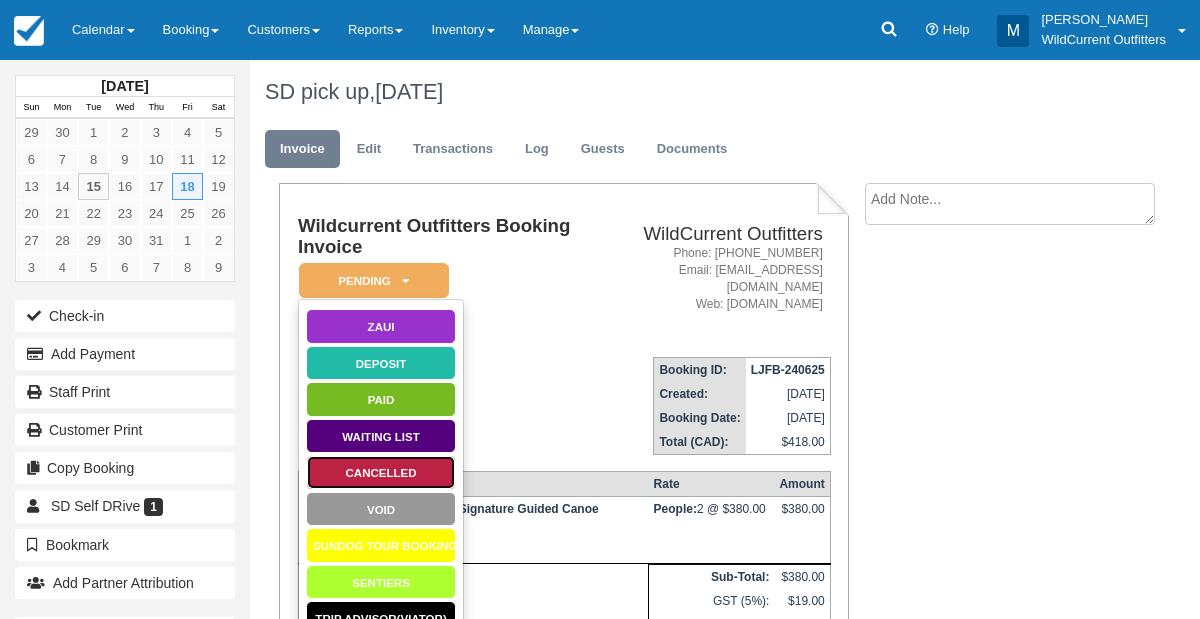 click on "Cancelled" at bounding box center (381, 472) 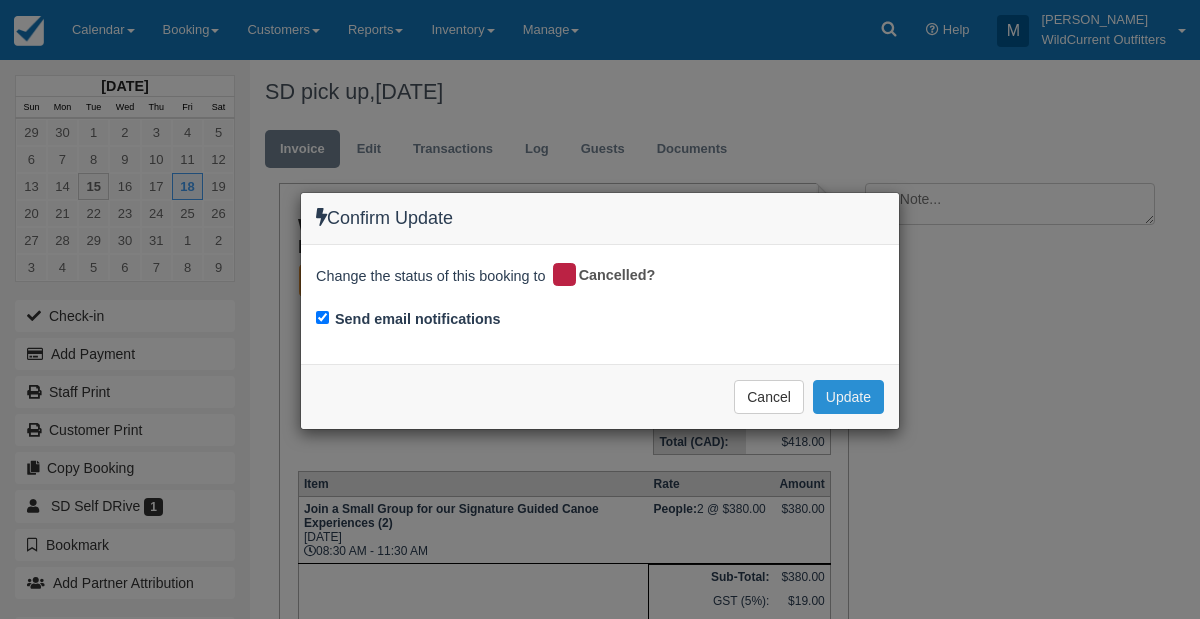 click on "Update" at bounding box center (848, 397) 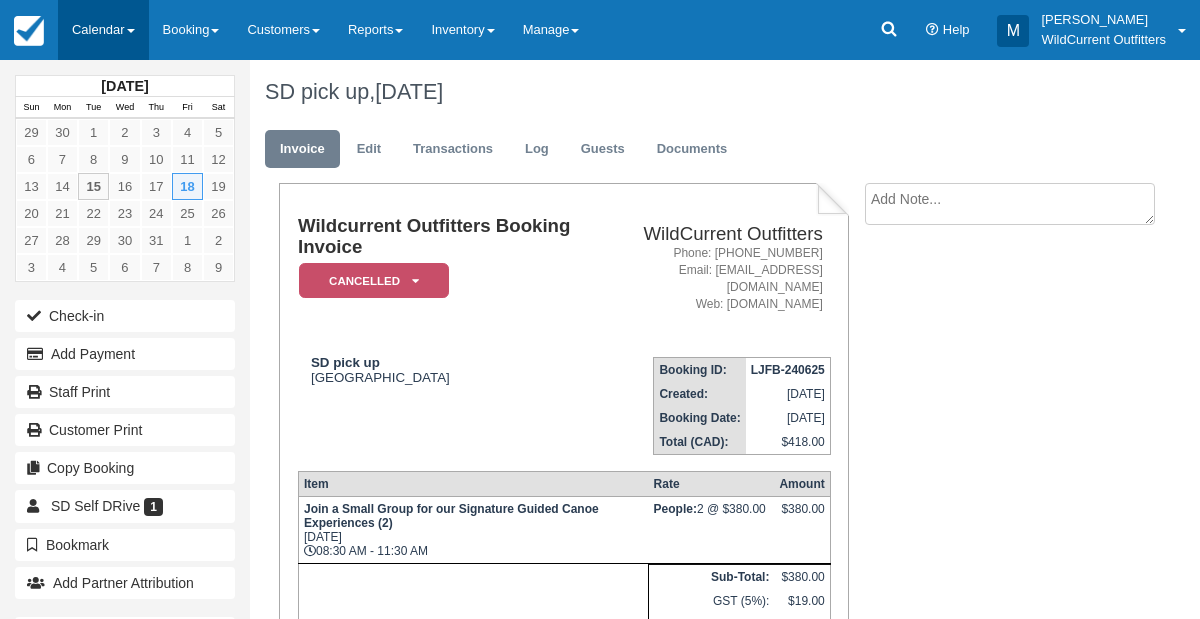 click on "Calendar" at bounding box center [103, 30] 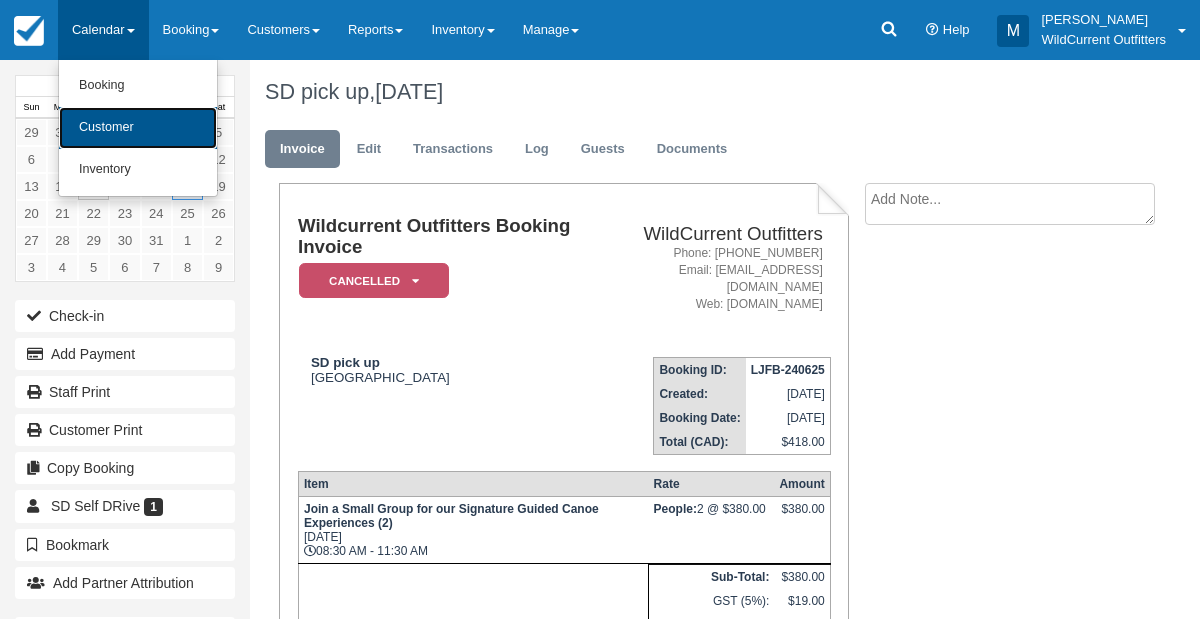 click on "Customer" at bounding box center [138, 128] 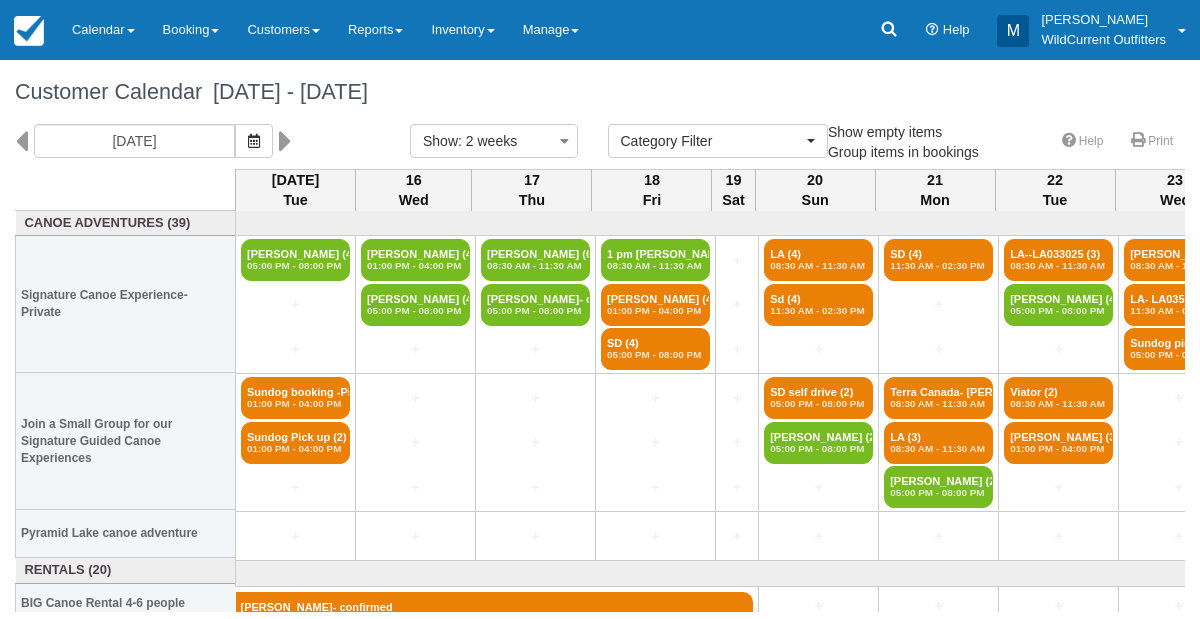 select 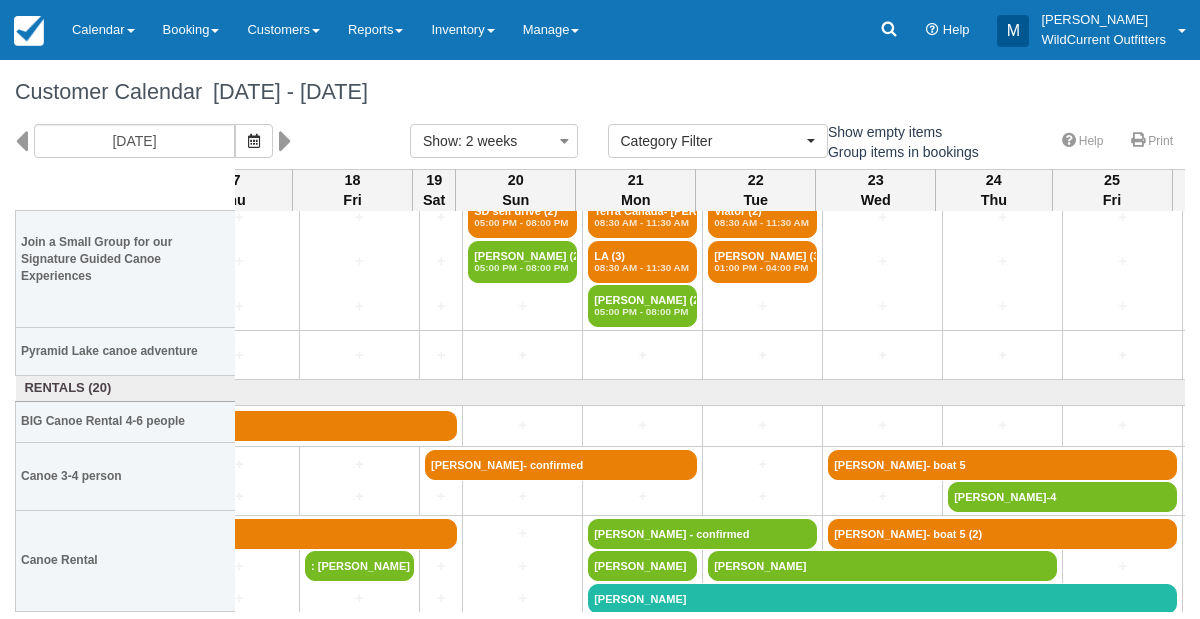 scroll, scrollTop: 181, scrollLeft: 312, axis: both 